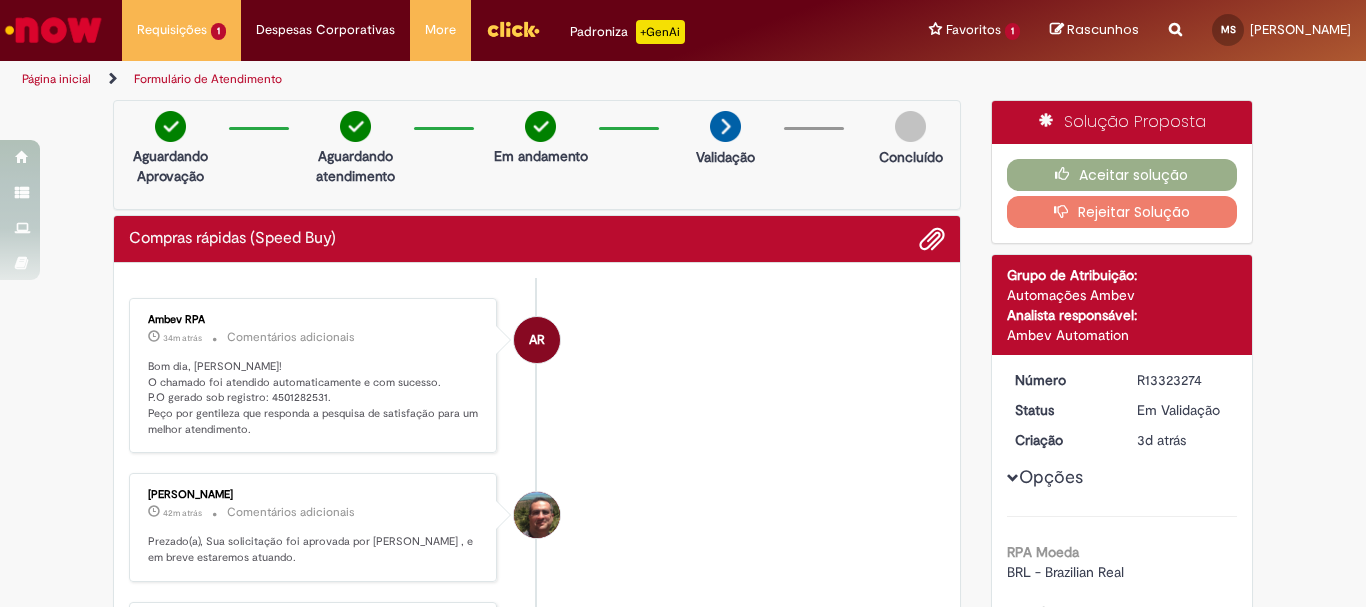 scroll, scrollTop: 0, scrollLeft: 0, axis: both 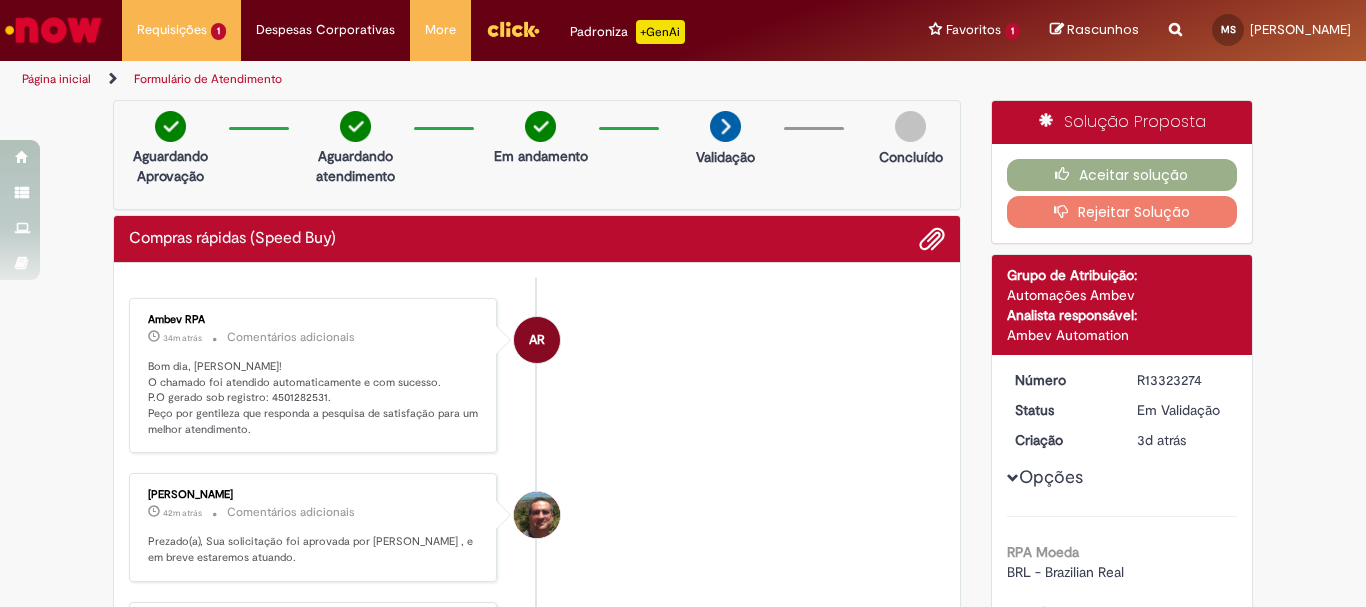click on "Bom dia, Marilia!
O chamado foi atendido automaticamente e com sucesso.
P.O gerado sob registro: 4501282531.
Peço por gentileza que responda a pesquisa de satisfação para um melhor atendimento." at bounding box center (314, 398) 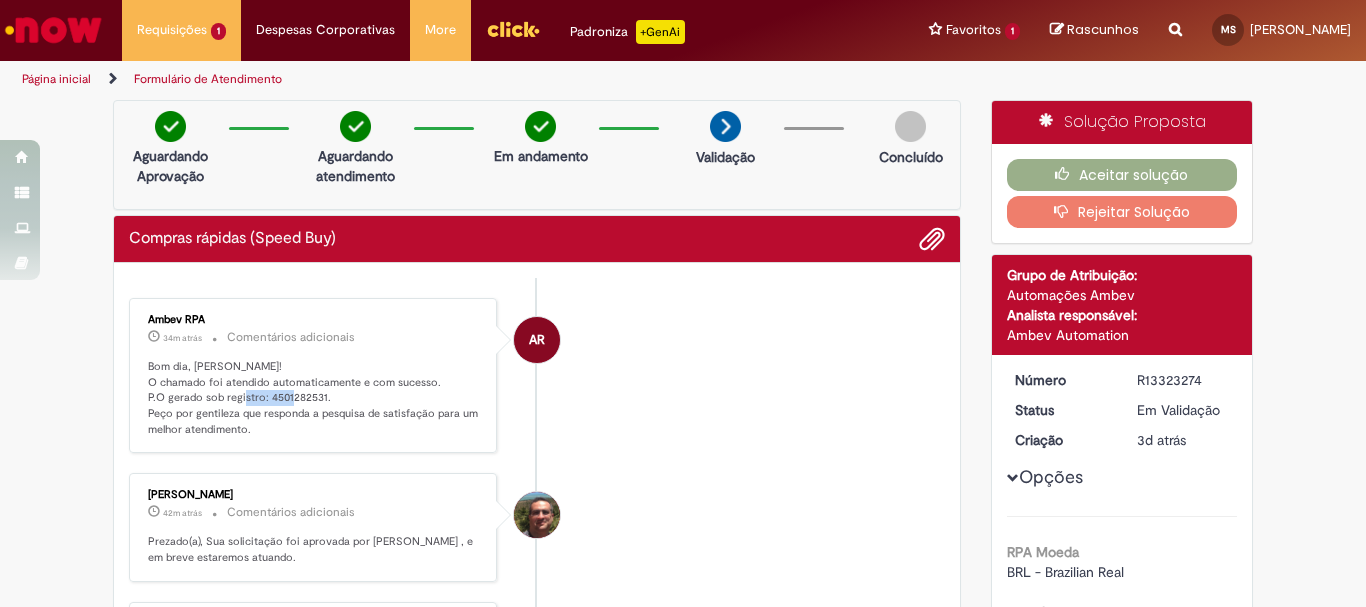 copy on "4501282531" 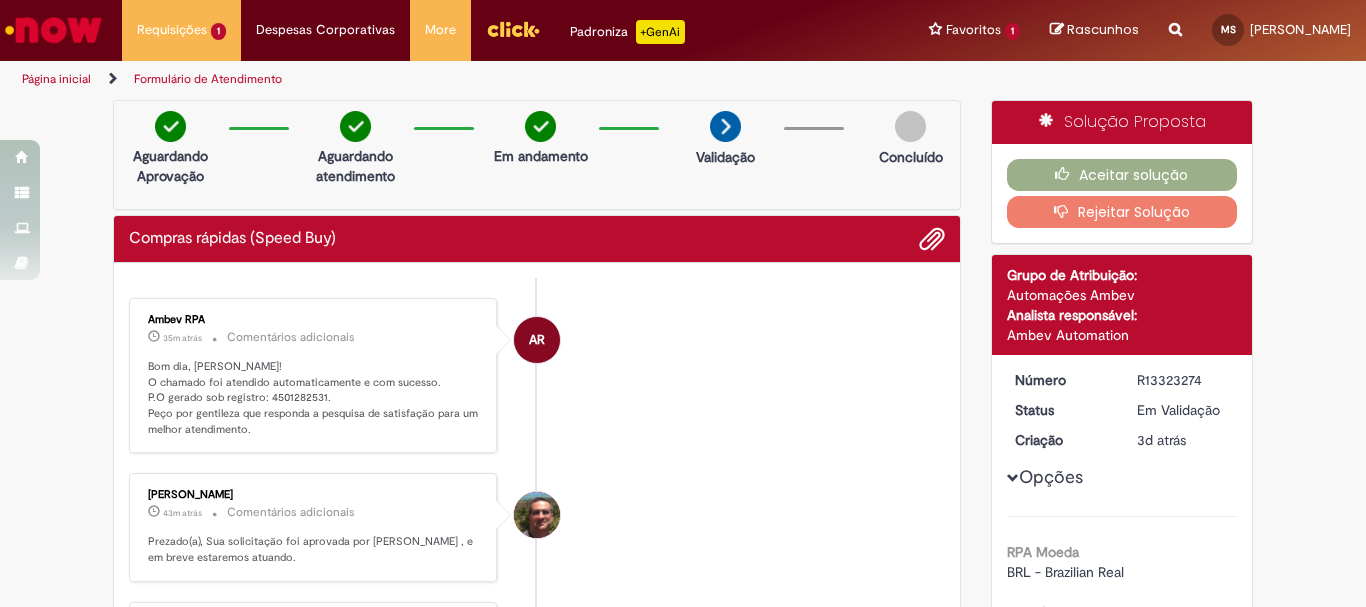 click on "Ambev RPA
35m atrás 35 minutos atrás     Comentários adicionais
Bom dia, Marilia!
O chamado foi atendido automaticamente e com sucesso.
P.O gerado sob registro: 4501282531.
Peço por gentileza que responda a pesquisa de satisfação para um melhor atendimento." at bounding box center (313, 376) 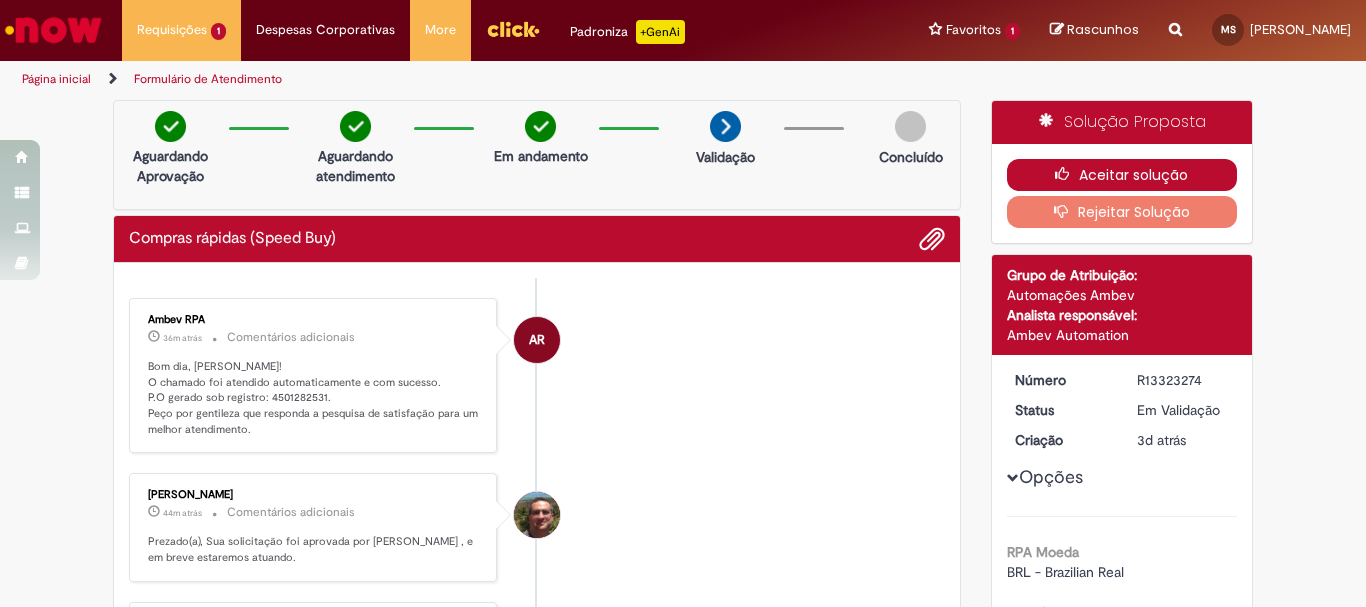 click on "Aceitar solução" at bounding box center (1122, 175) 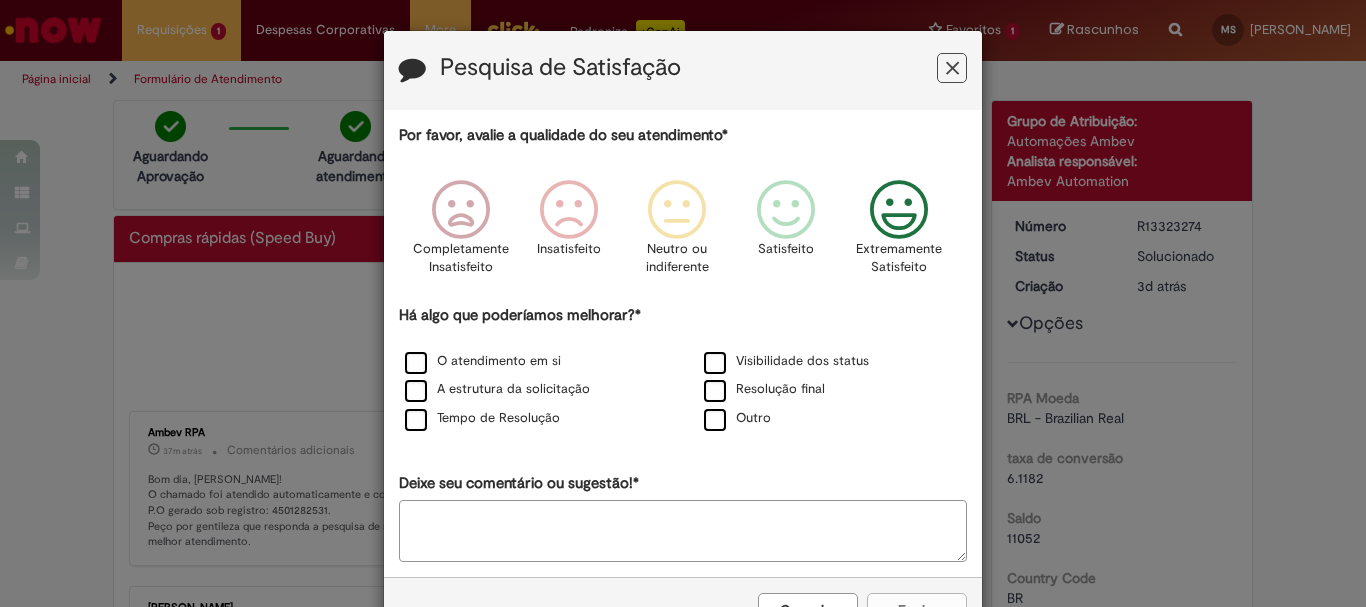 click at bounding box center [899, 210] 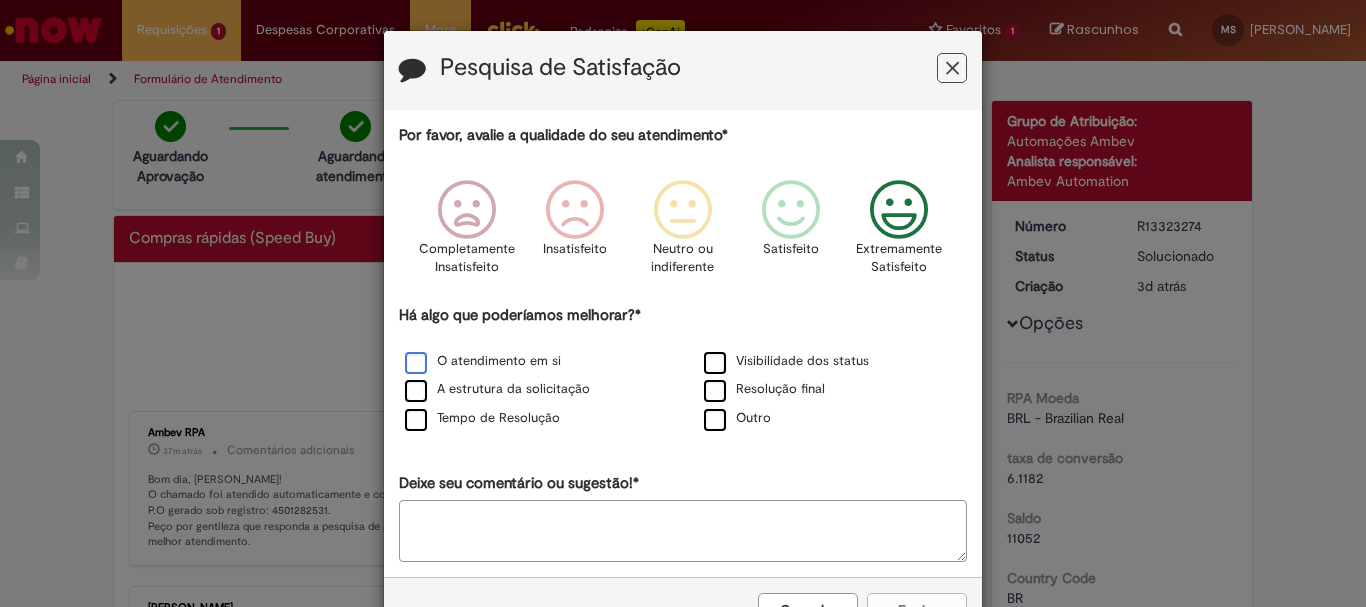 click on "O atendimento em si" at bounding box center (483, 361) 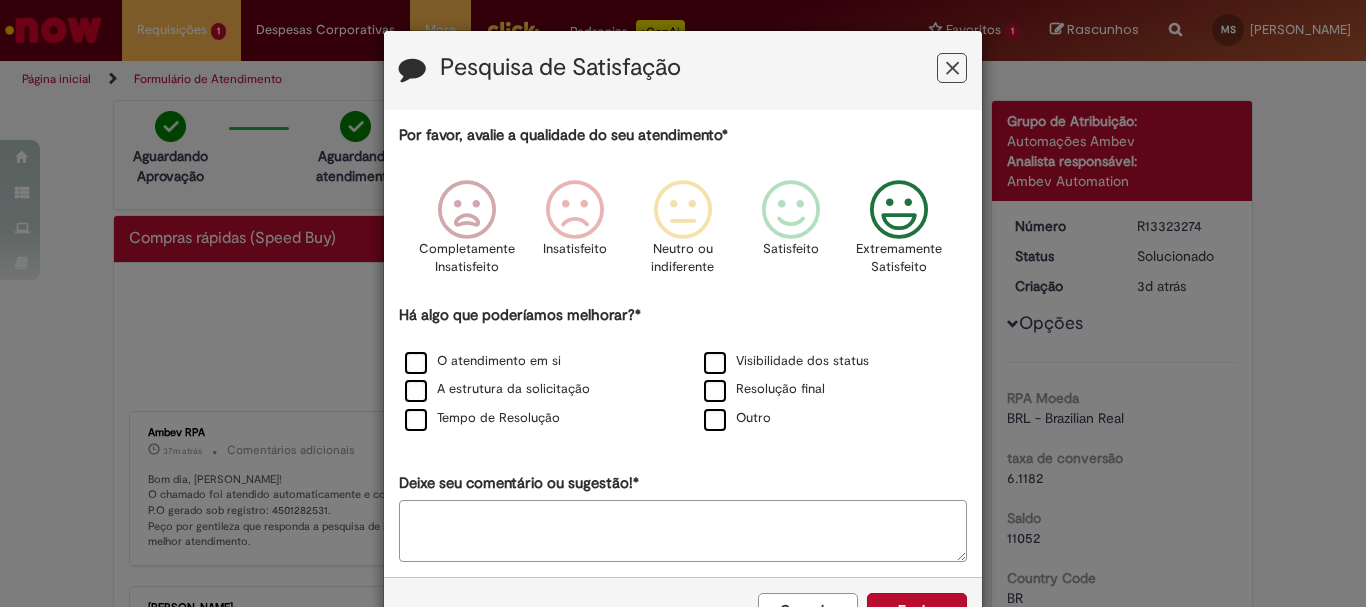 scroll, scrollTop: 66, scrollLeft: 0, axis: vertical 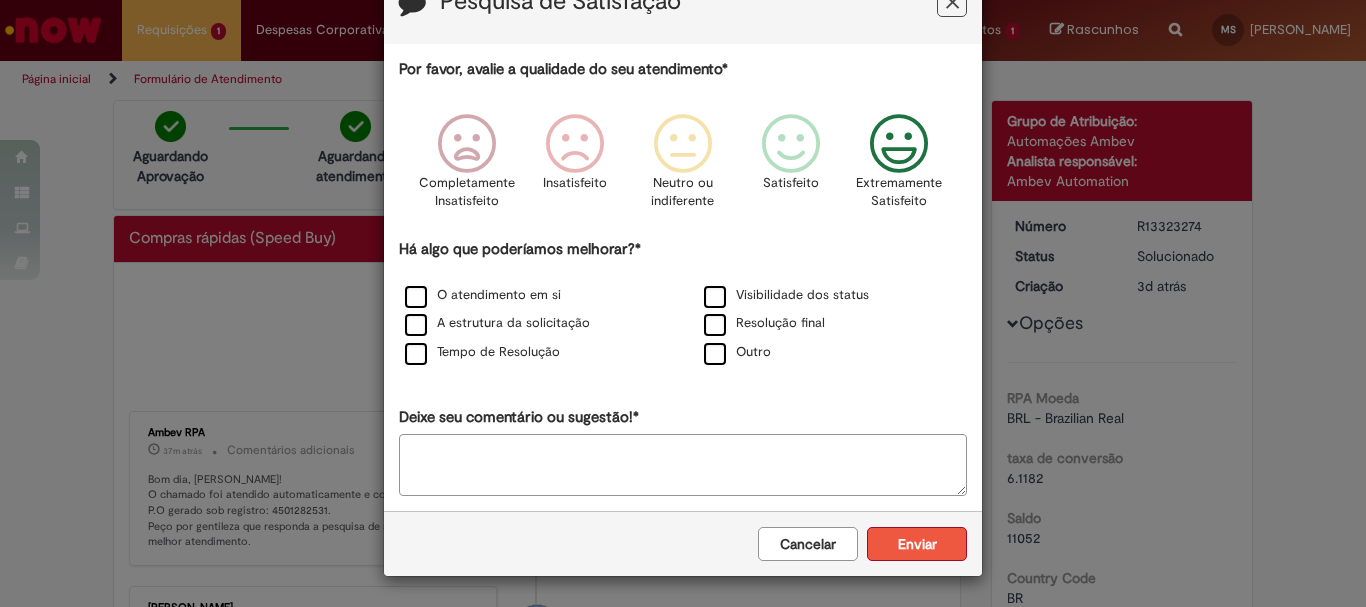 click on "Enviar" at bounding box center (917, 544) 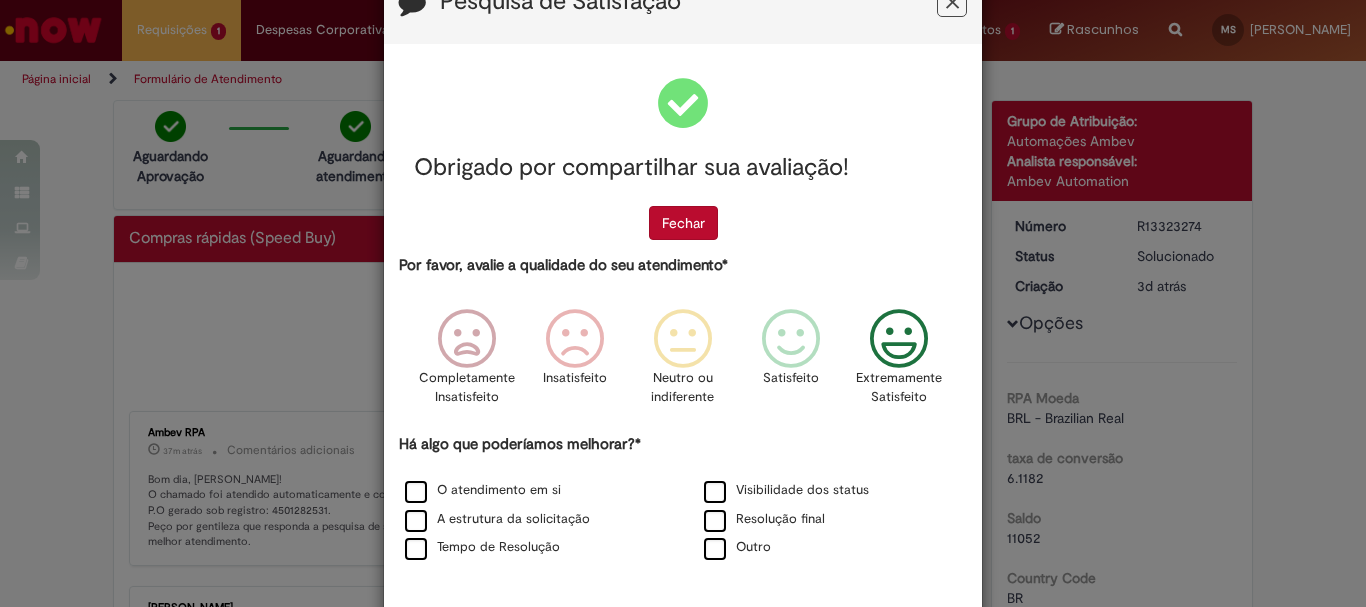 scroll, scrollTop: 0, scrollLeft: 0, axis: both 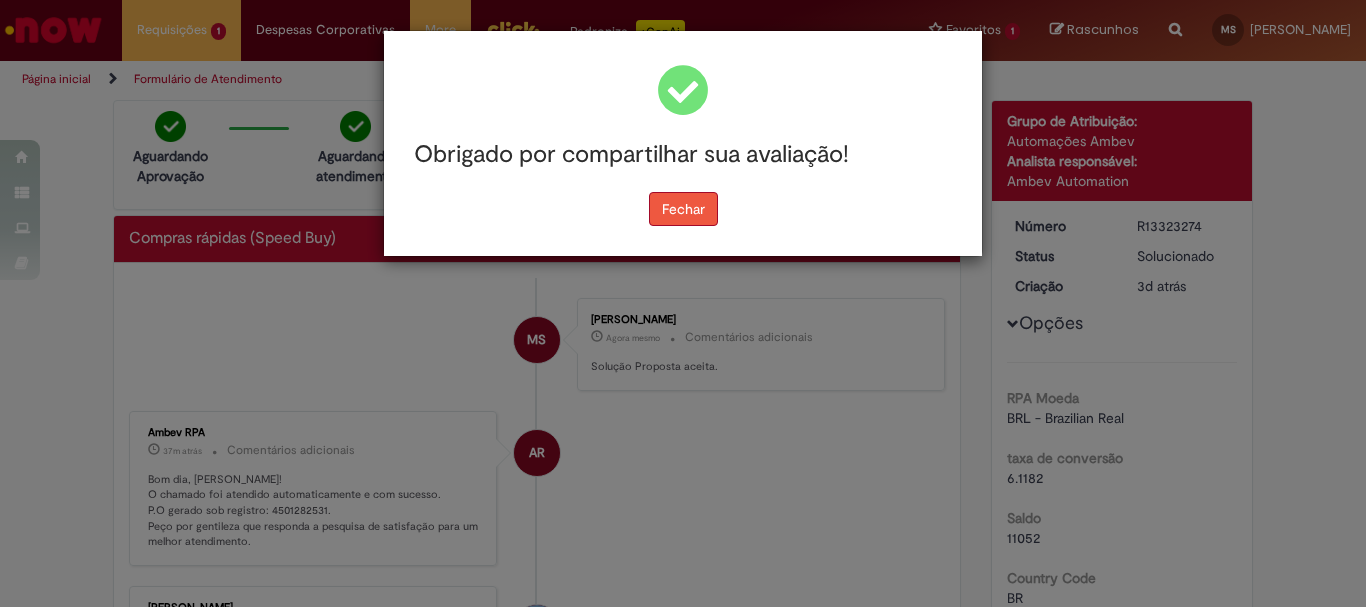 click on "Fechar" at bounding box center [683, 209] 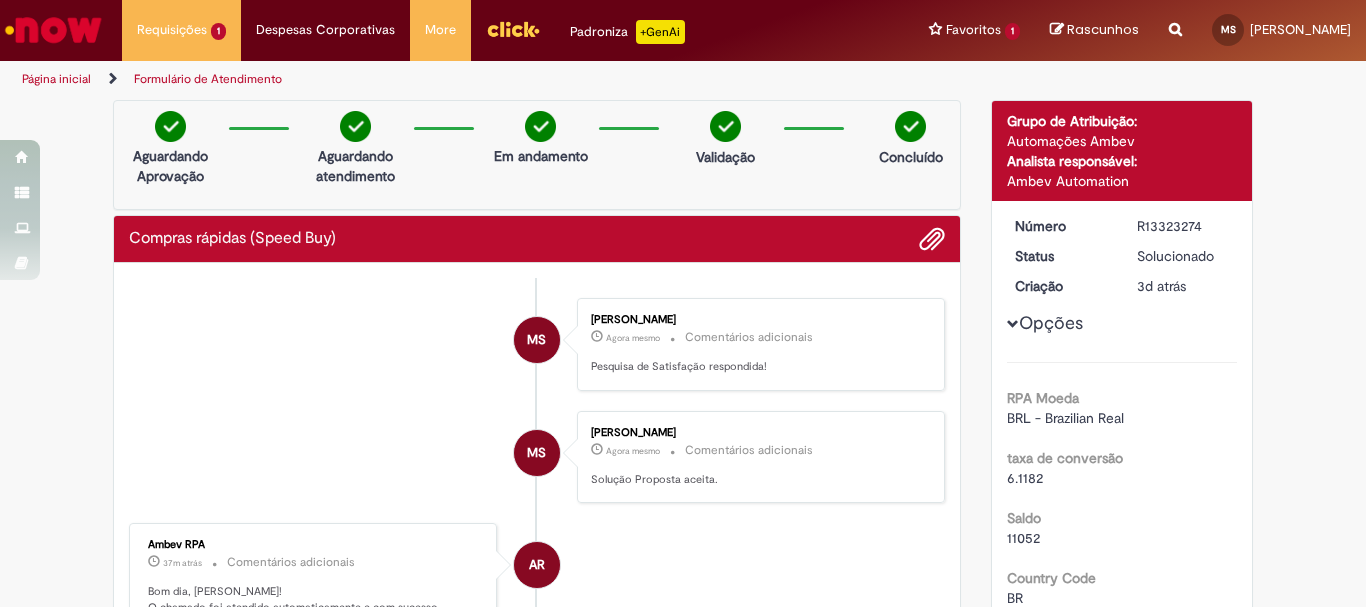 scroll, scrollTop: 300, scrollLeft: 0, axis: vertical 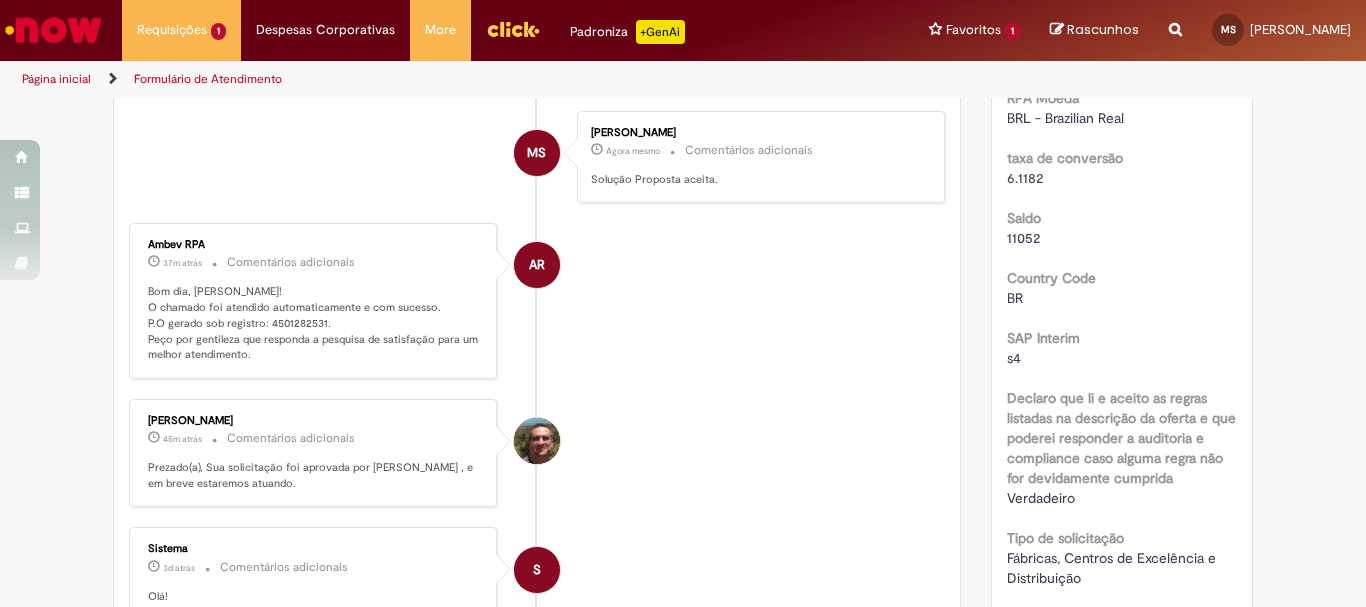 click on "Bom dia, Marilia!
O chamado foi atendido automaticamente e com sucesso.
P.O gerado sob registro: 4501282531.
Peço por gentileza que responda a pesquisa de satisfação para um melhor atendimento." at bounding box center [314, 323] 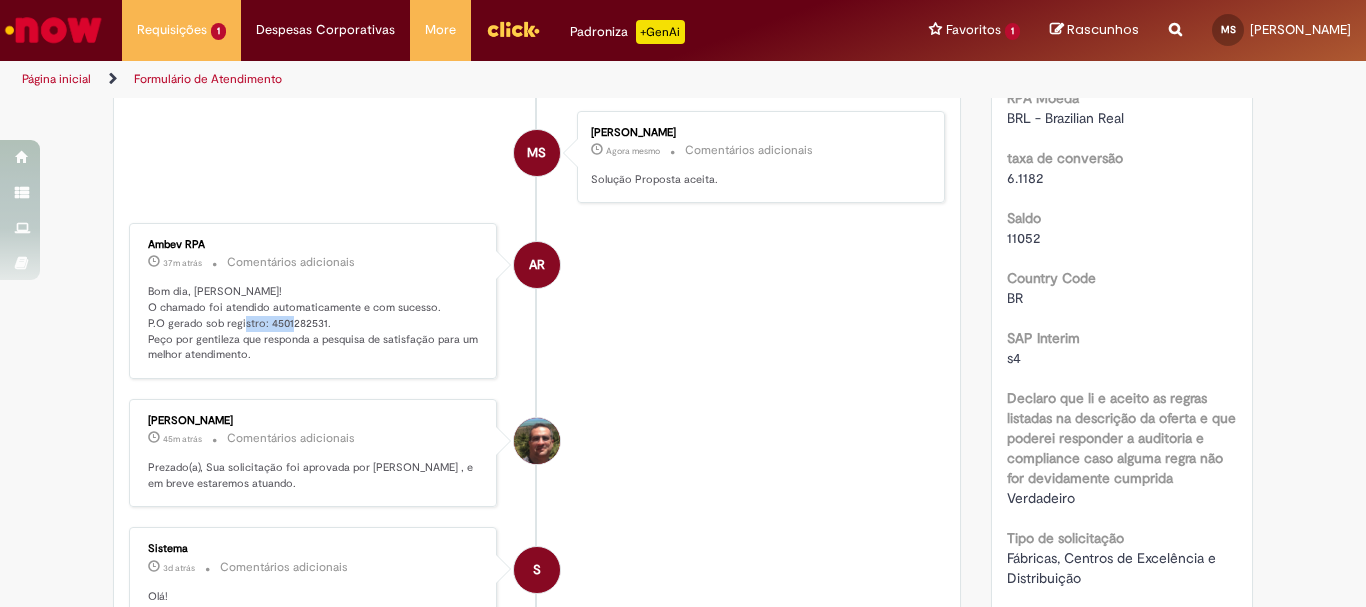 copy on "4501282531" 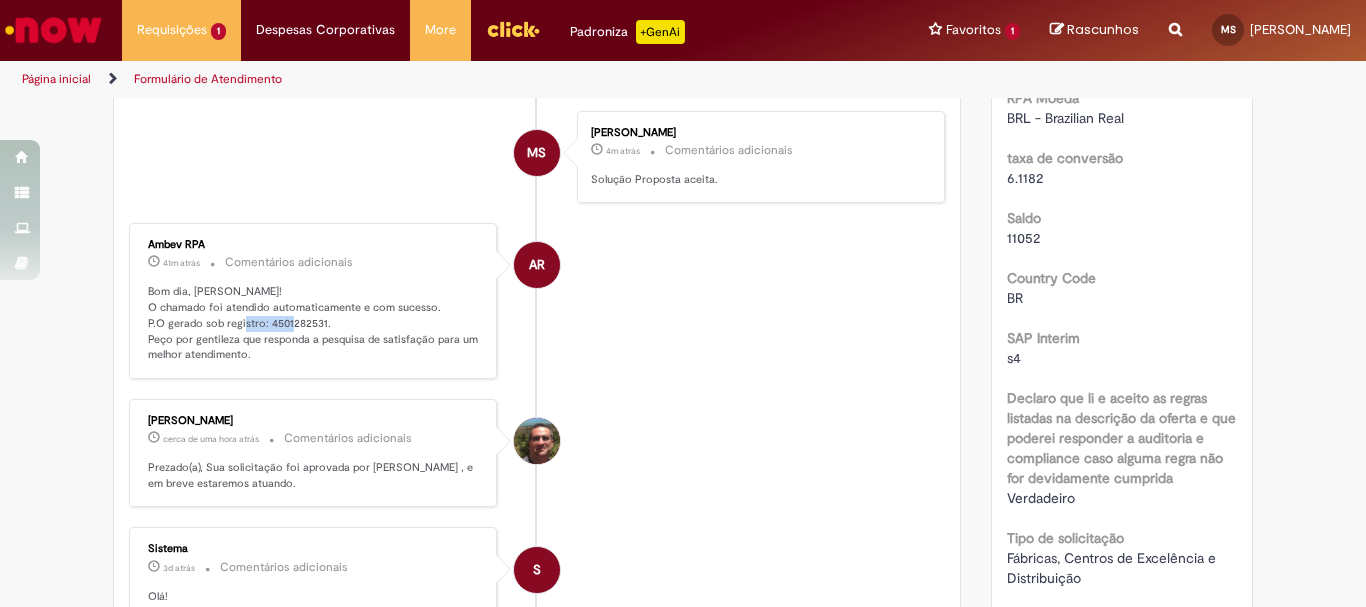 click on "AR
Ambev RPA
41m atrás 41 minutos atrás     Comentários adicionais
Bom dia, Marilia!
O chamado foi atendido automaticamente e com sucesso.
P.O gerado sob registro: 4501282531.
Peço por gentileza que responda a pesquisa de satisfação para um melhor atendimento." at bounding box center [537, 301] 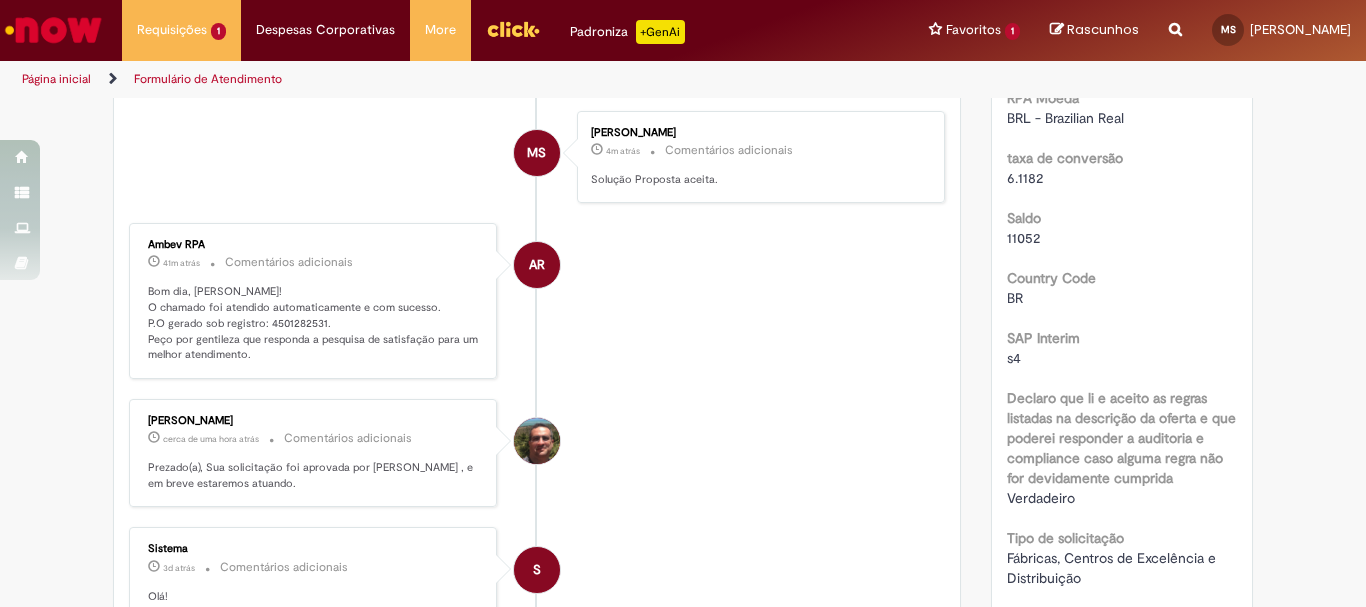 scroll, scrollTop: 0, scrollLeft: 0, axis: both 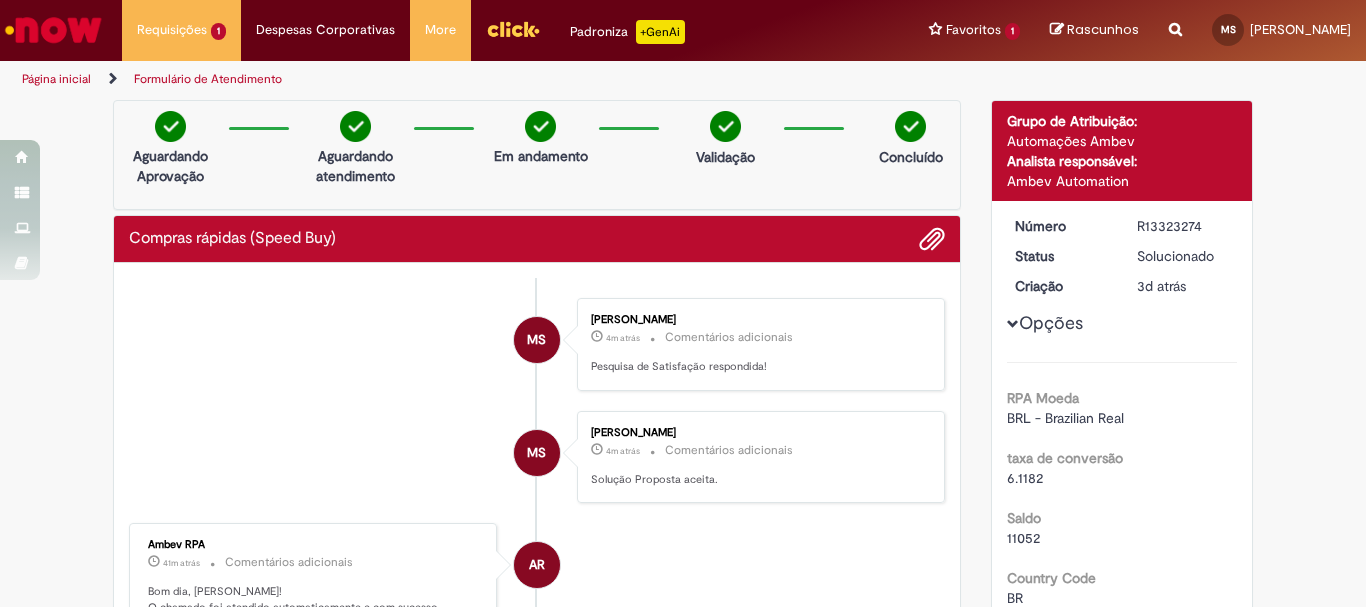 click on "Página inicial" at bounding box center [70, 79] 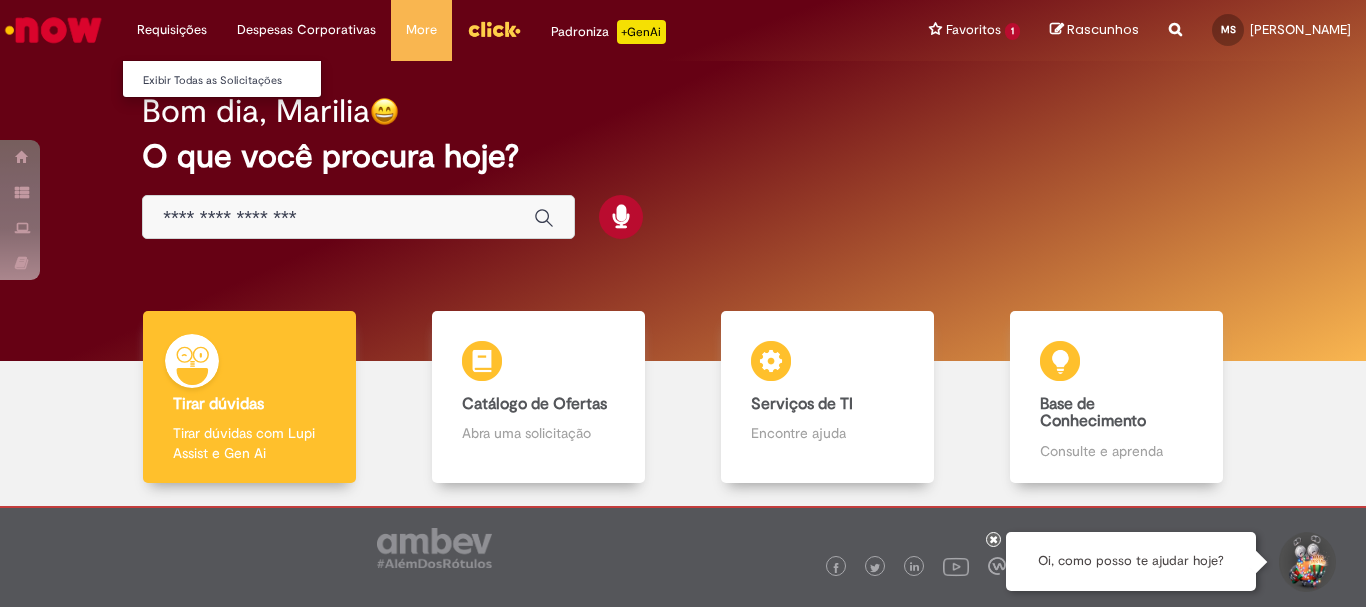 click on "Requisições
Exibir Todas as Solicitações" at bounding box center [172, 30] 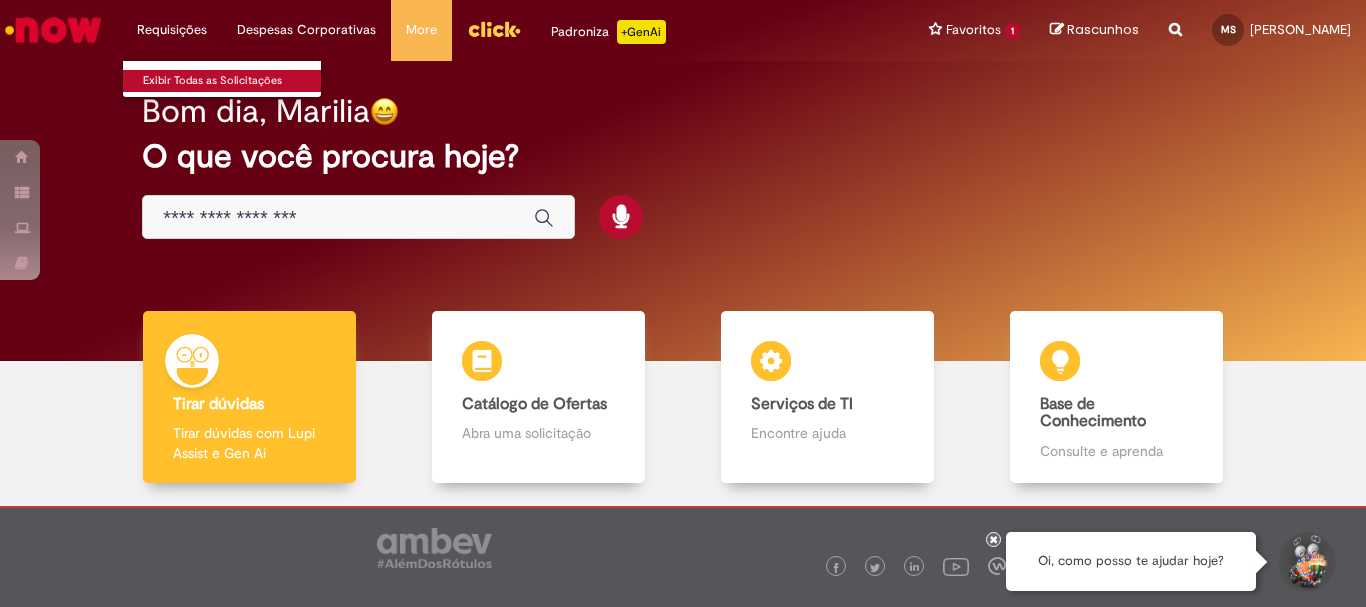 click on "Exibir Todas as Solicitações" at bounding box center (233, 81) 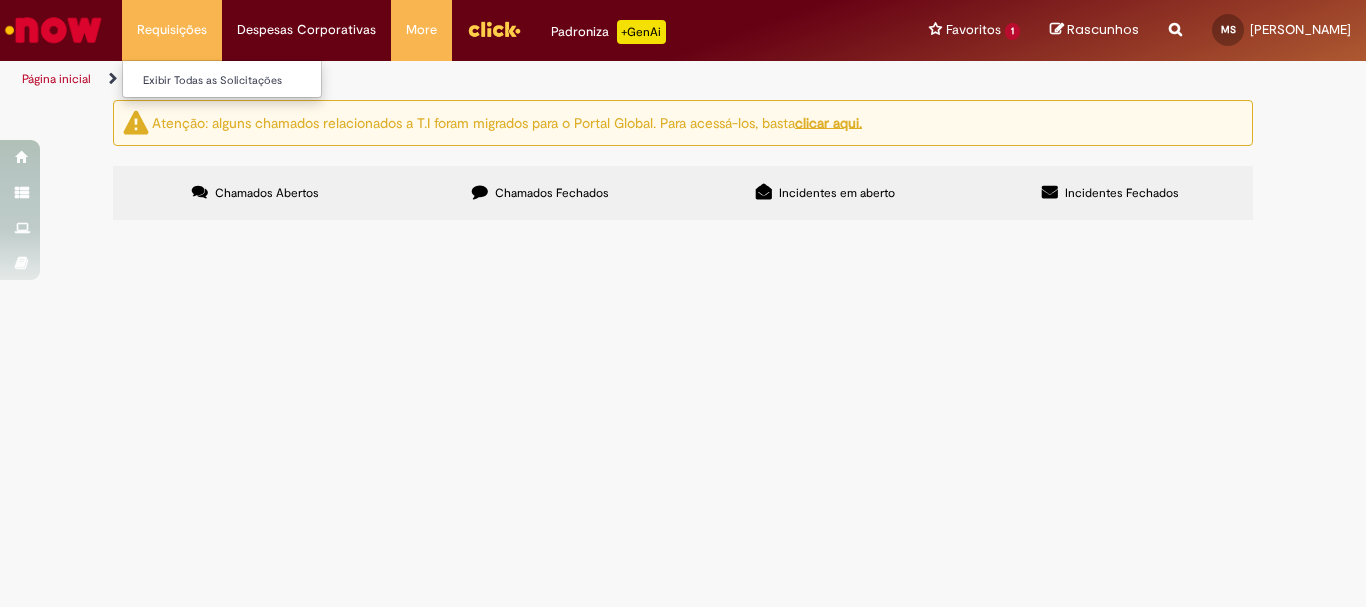 click on "Requisições
Exibir Todas as Solicitações" at bounding box center (172, 30) 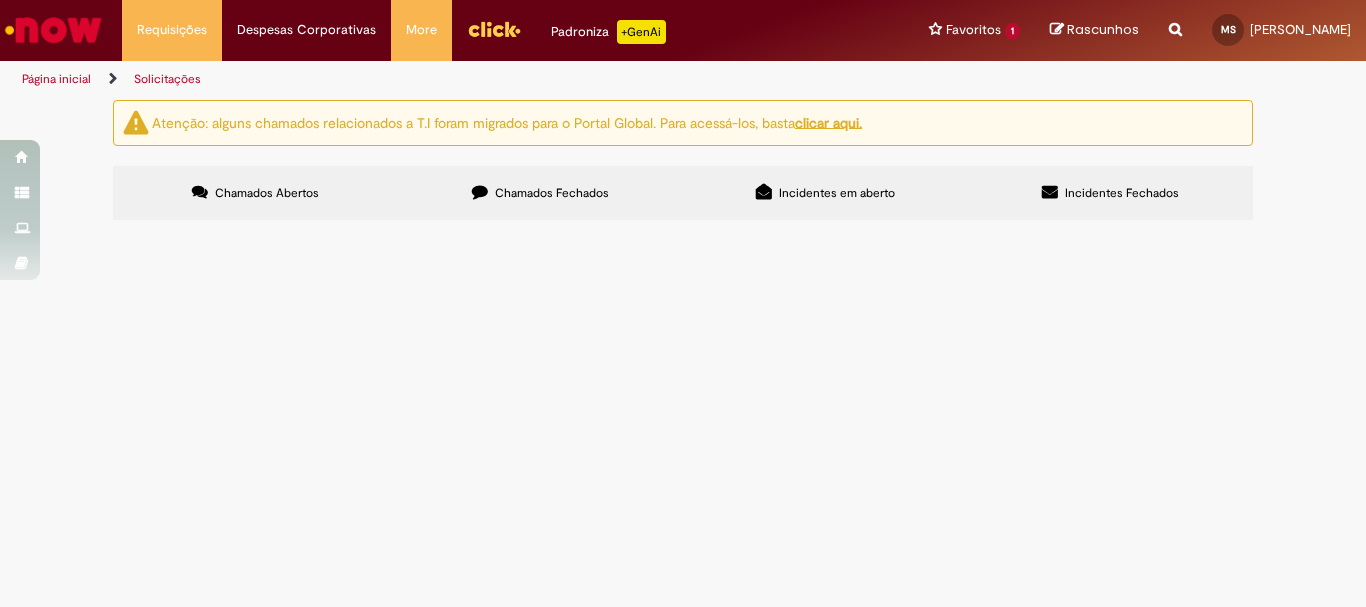 click at bounding box center [106, 79] 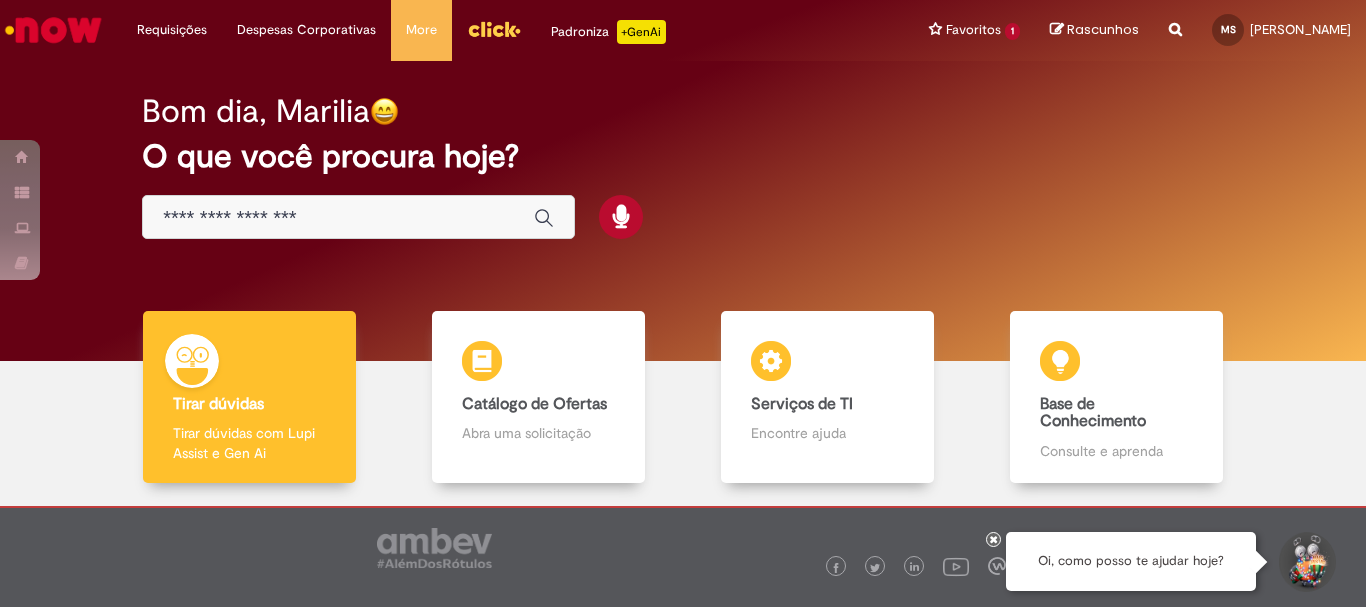 click at bounding box center (338, 218) 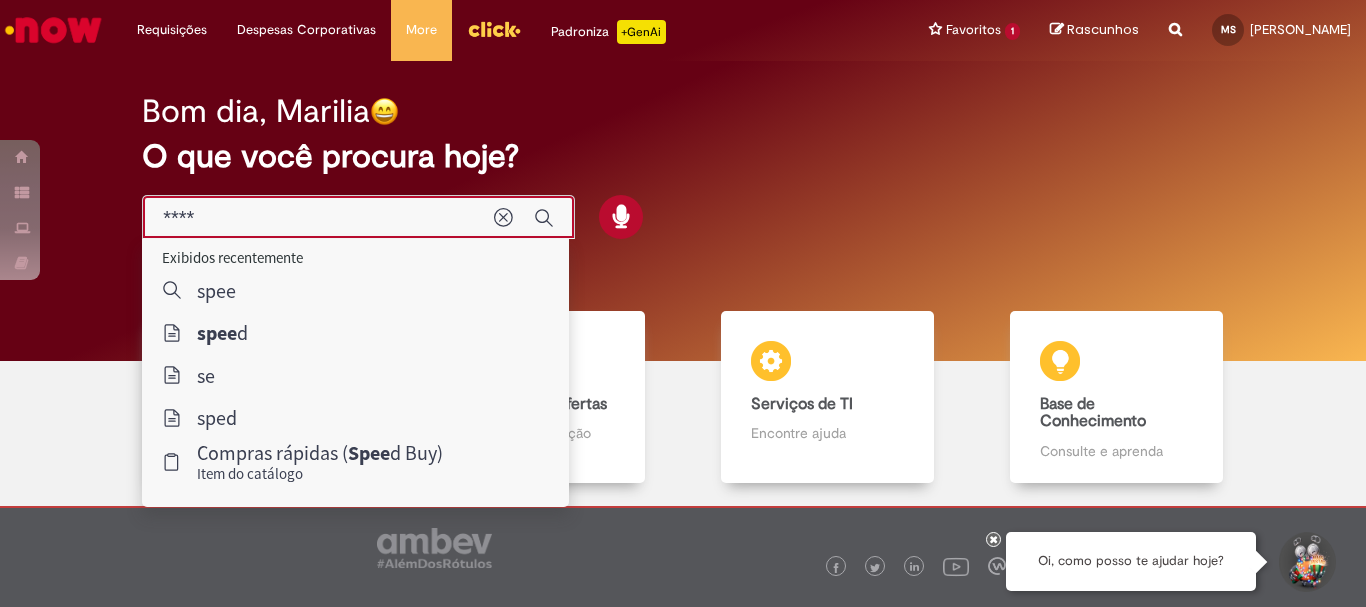 type on "*****" 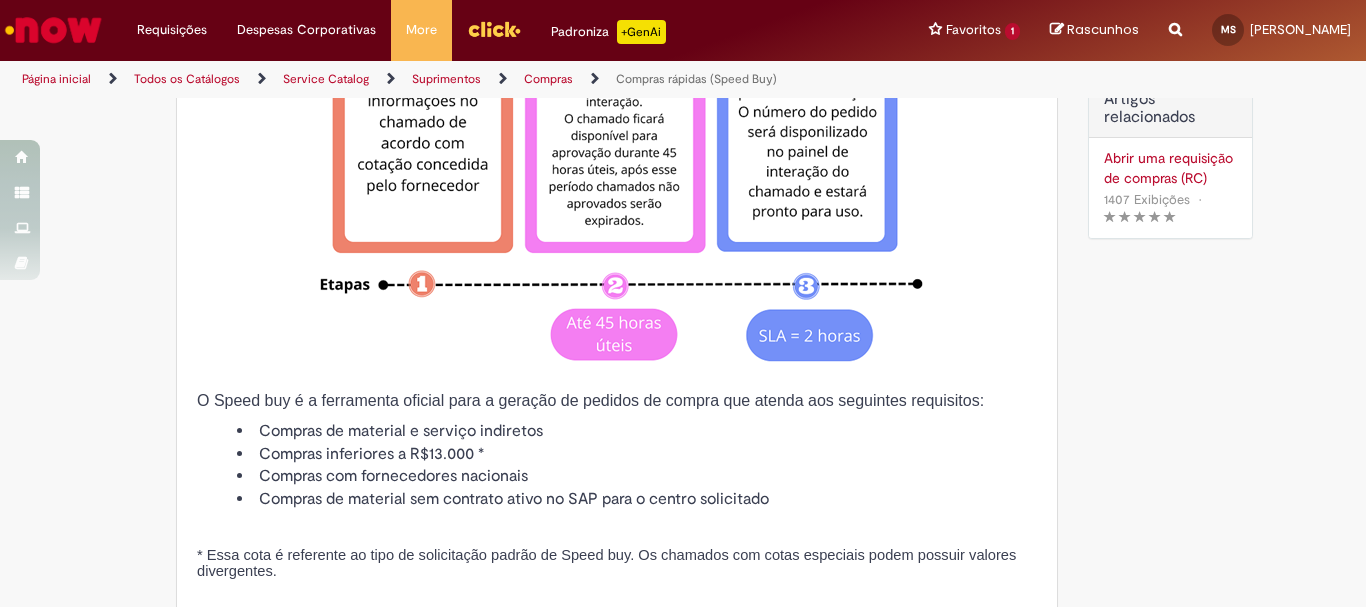 type on "********" 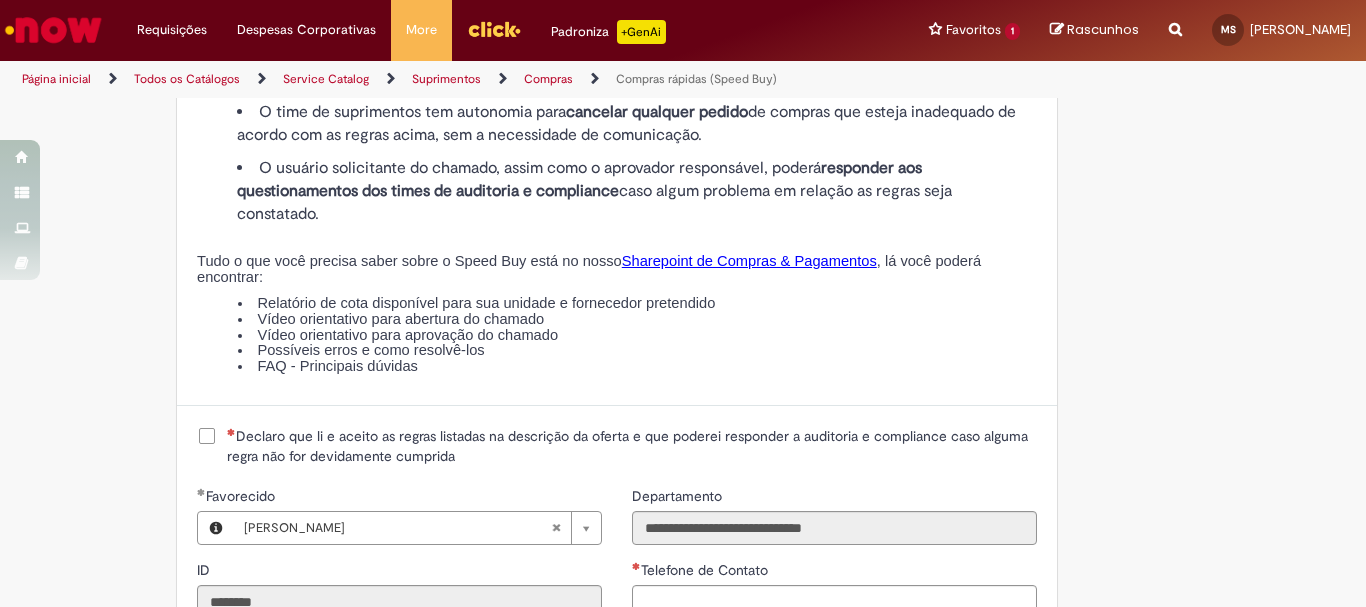 scroll, scrollTop: 2400, scrollLeft: 0, axis: vertical 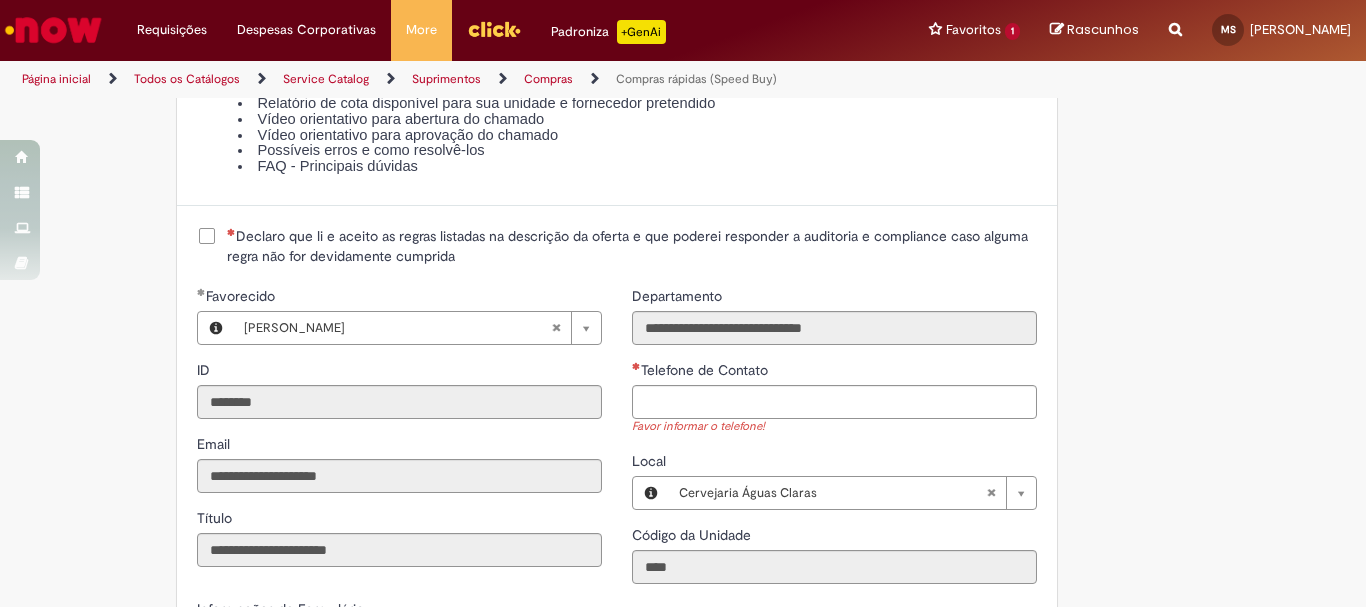 click on "Declaro que li e aceito as regras listadas na descrição da oferta e que poderei responder a auditoria e compliance caso alguma regra não for devidamente cumprida" at bounding box center (632, 246) 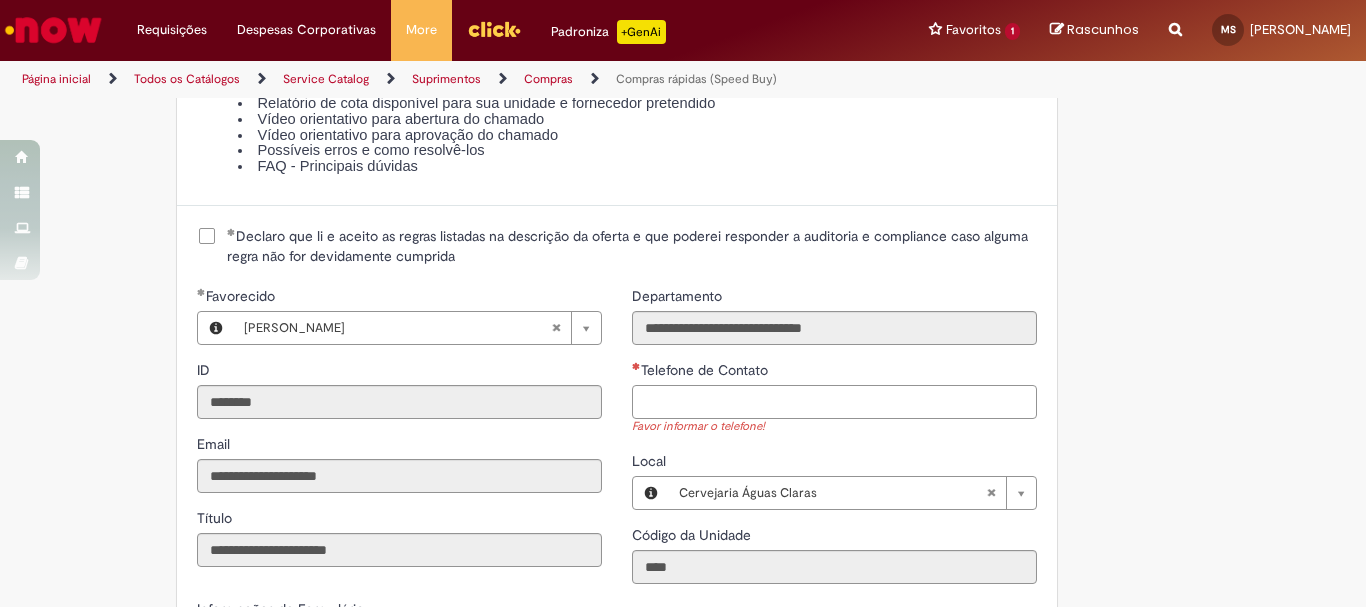 click on "Telefone de Contato" at bounding box center [834, 402] 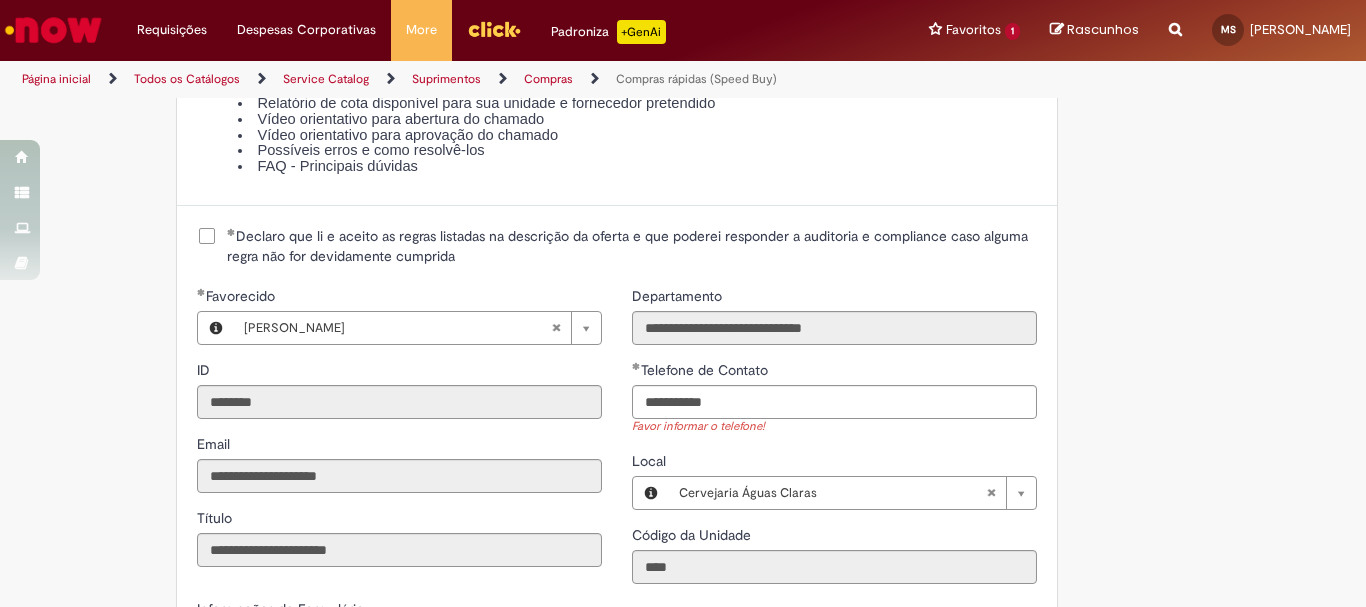 type on "**********" 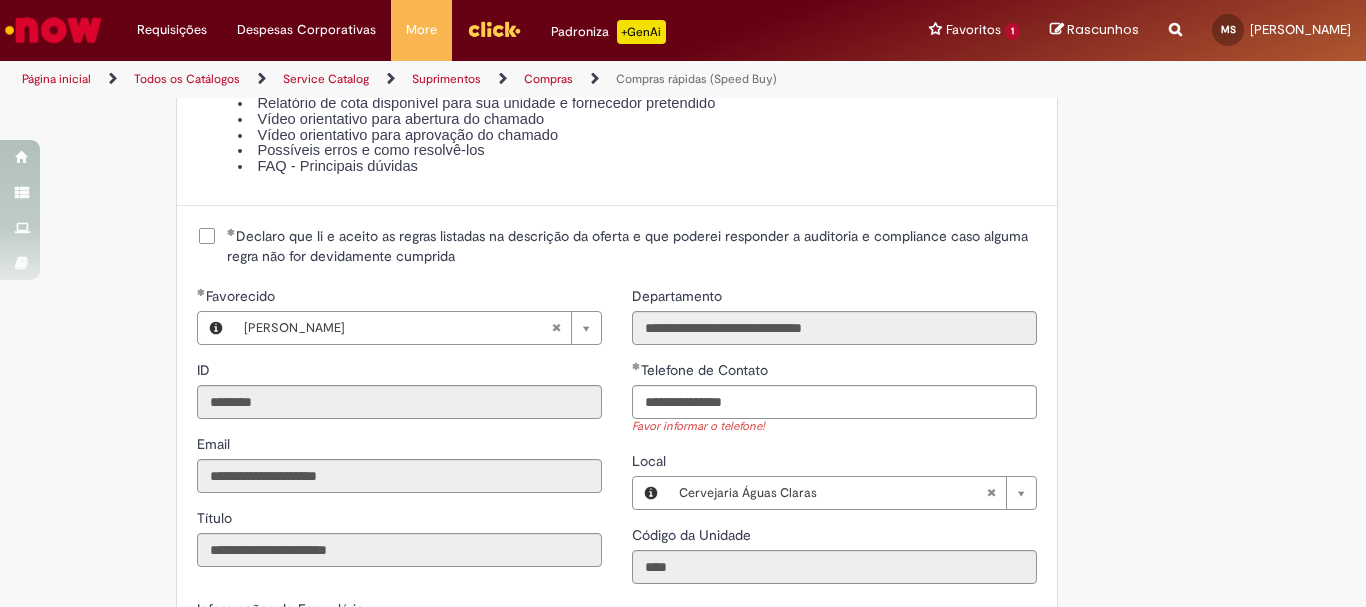 type 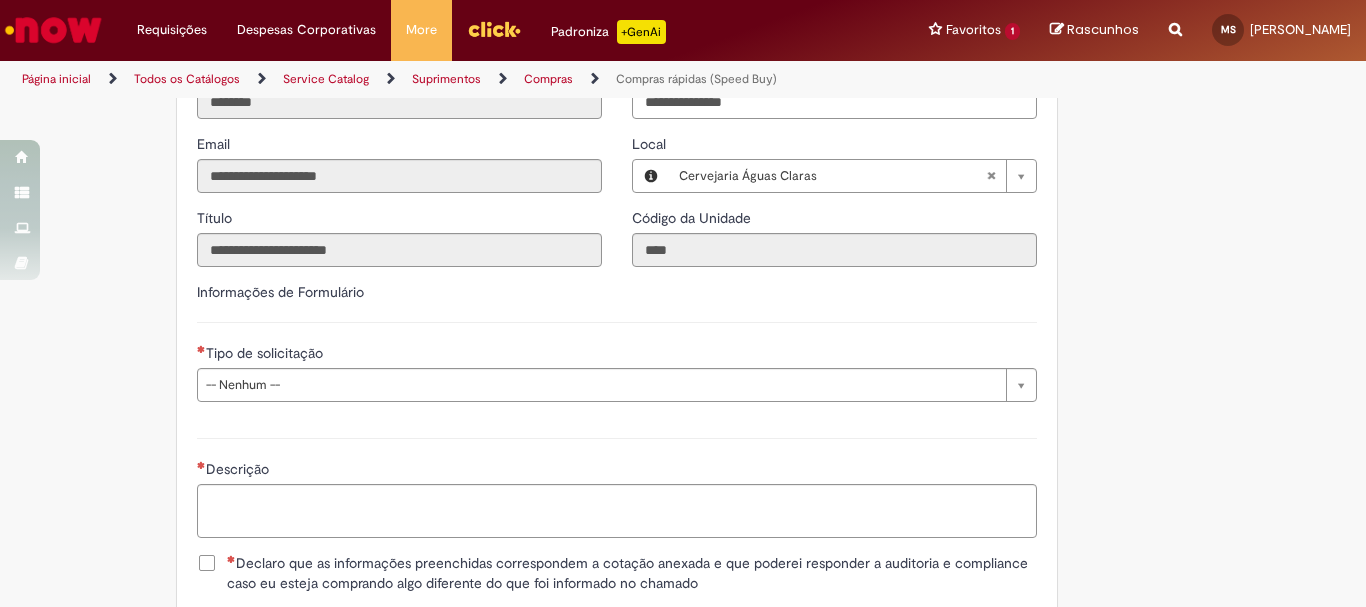 scroll, scrollTop: 2900, scrollLeft: 0, axis: vertical 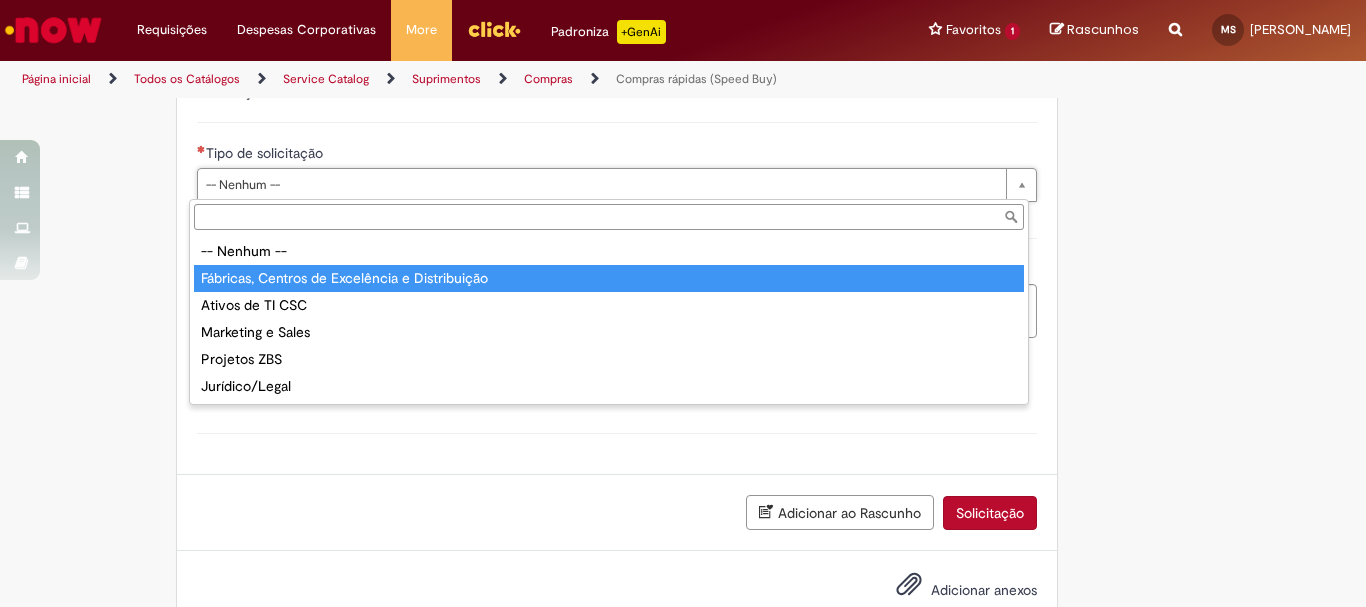 type on "**********" 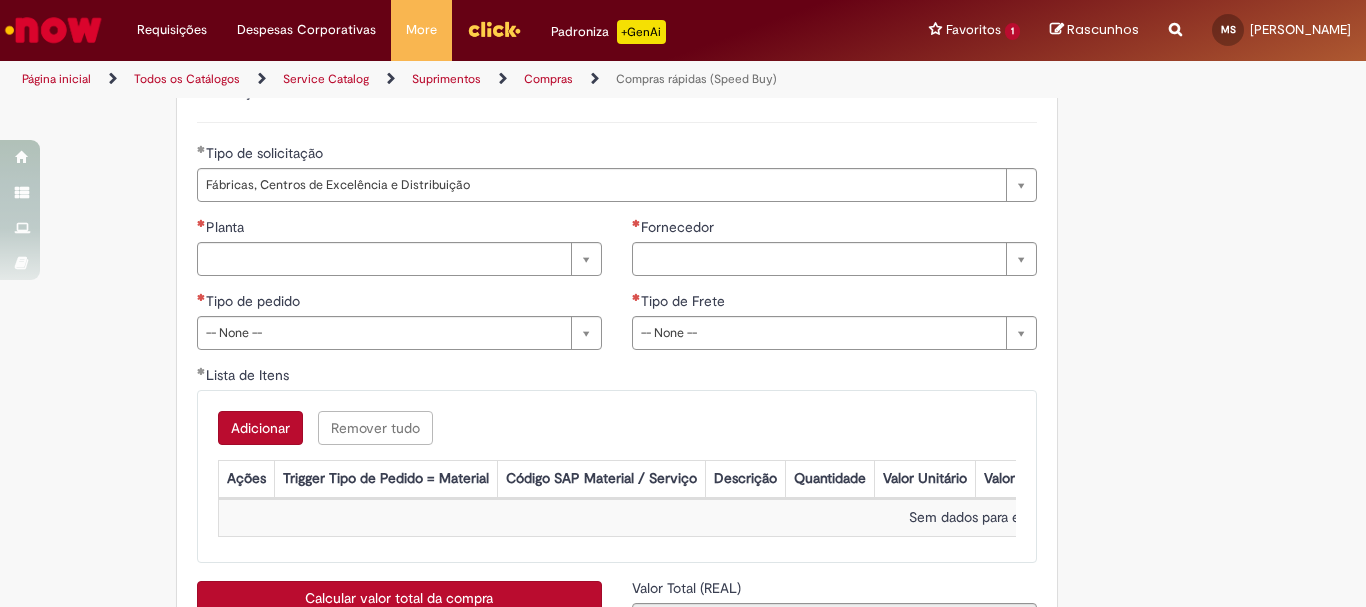 click on "**********" at bounding box center (399, 291) 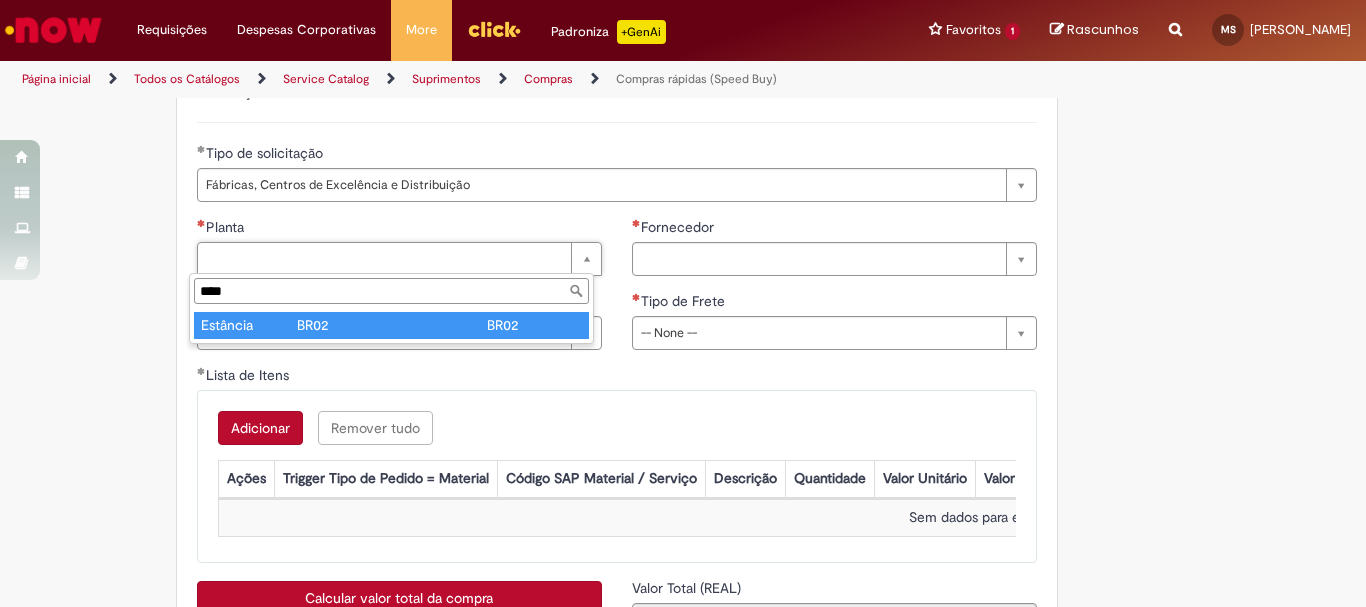 type on "****" 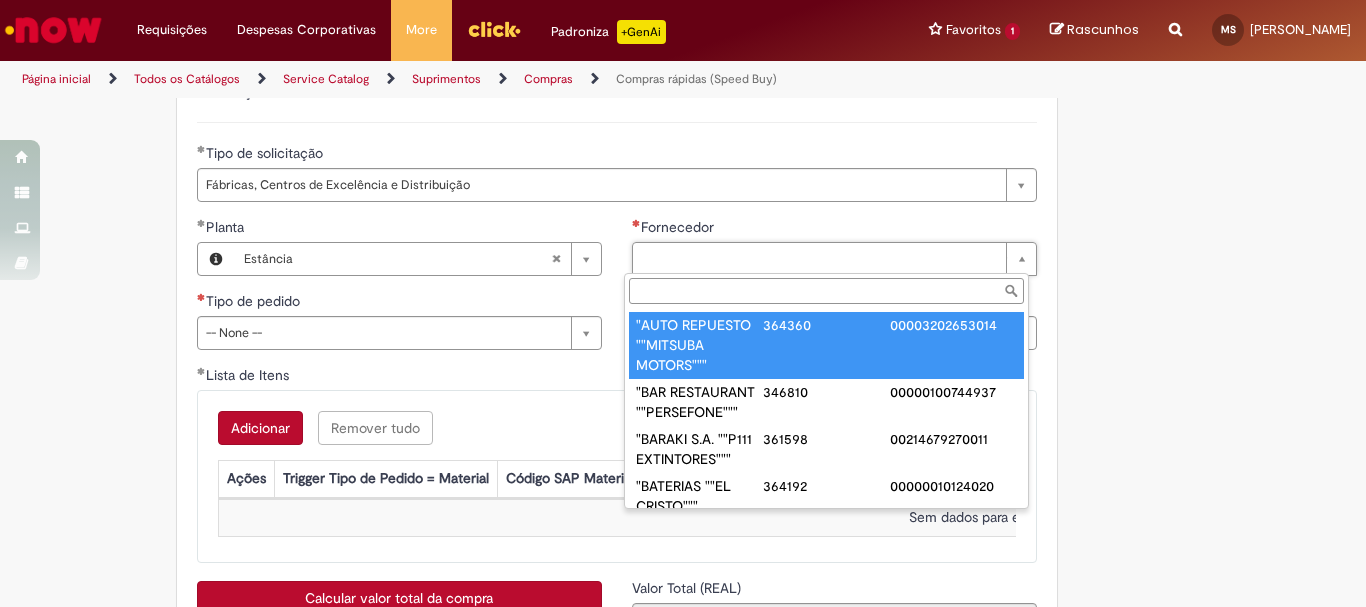 drag, startPoint x: 385, startPoint y: 334, endPoint x: 385, endPoint y: 346, distance: 12 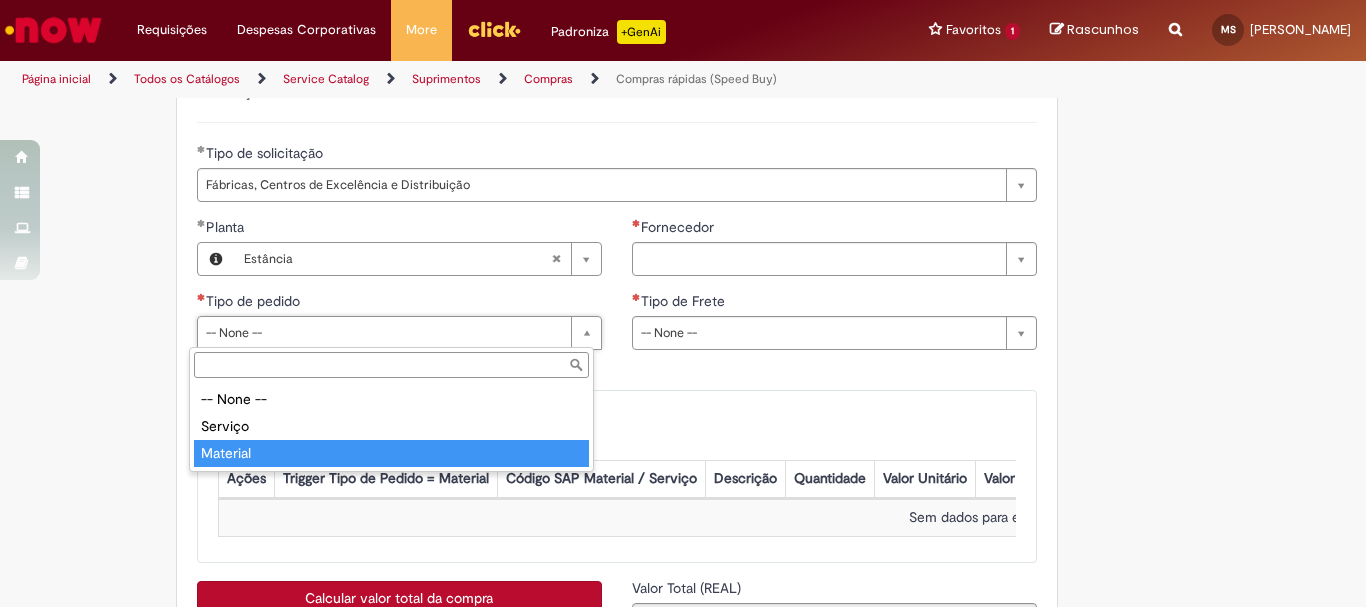 type on "********" 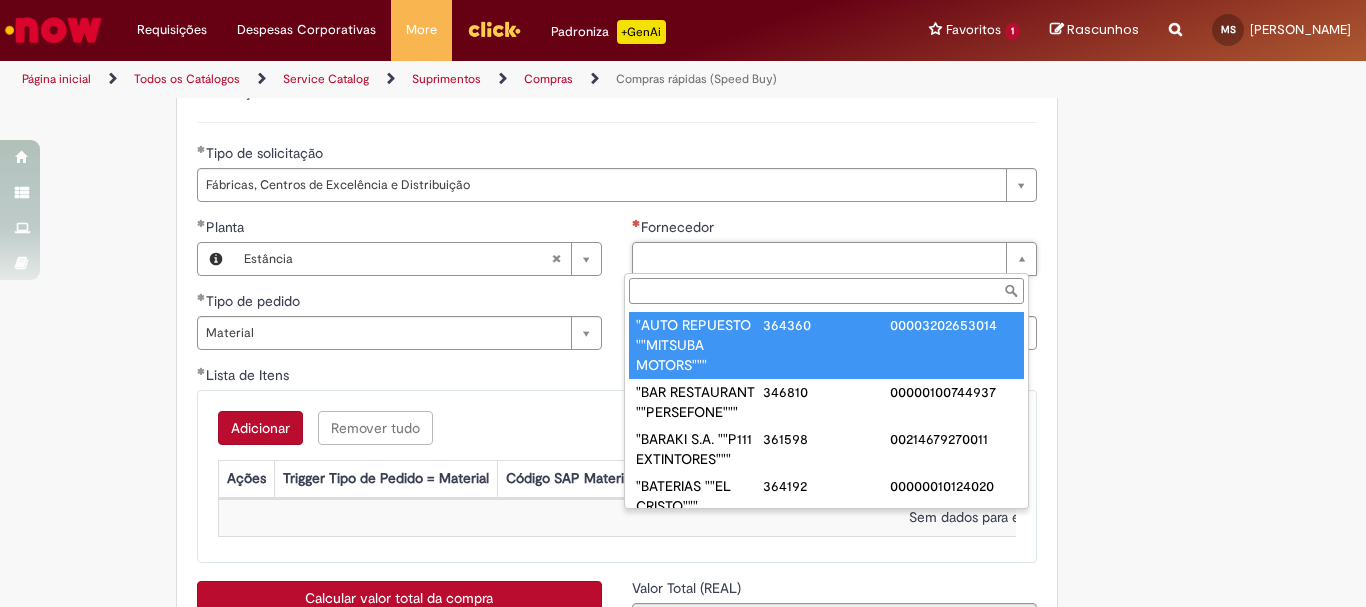 paste on "**********" 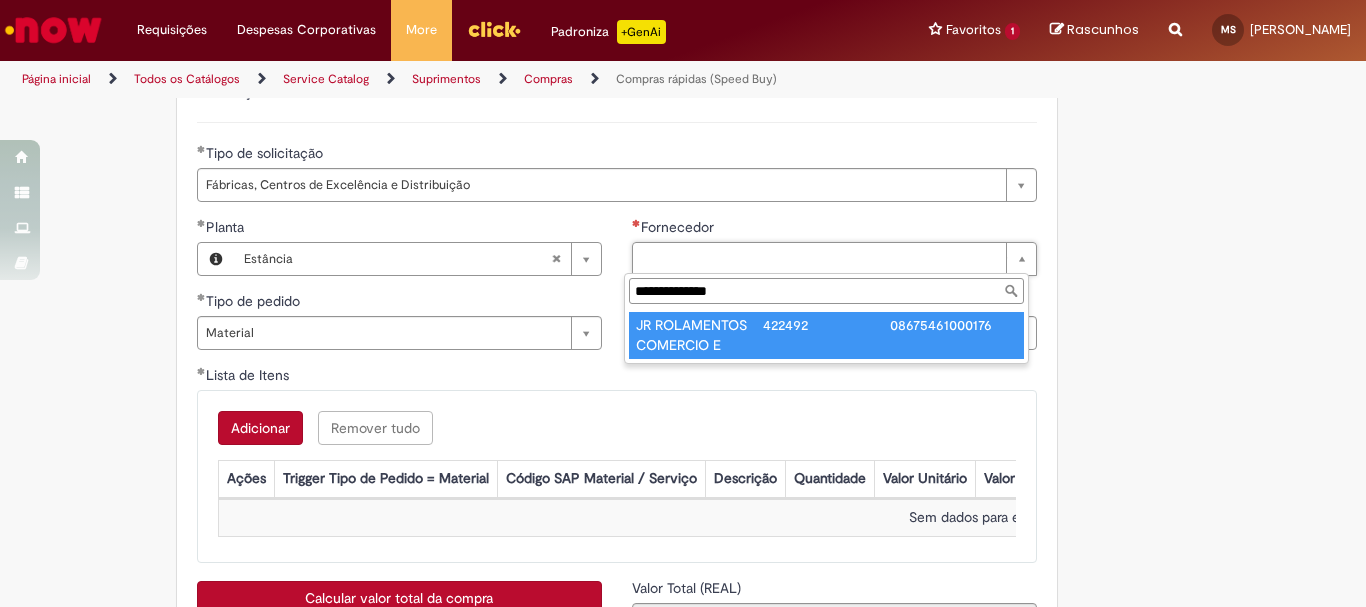 type on "**********" 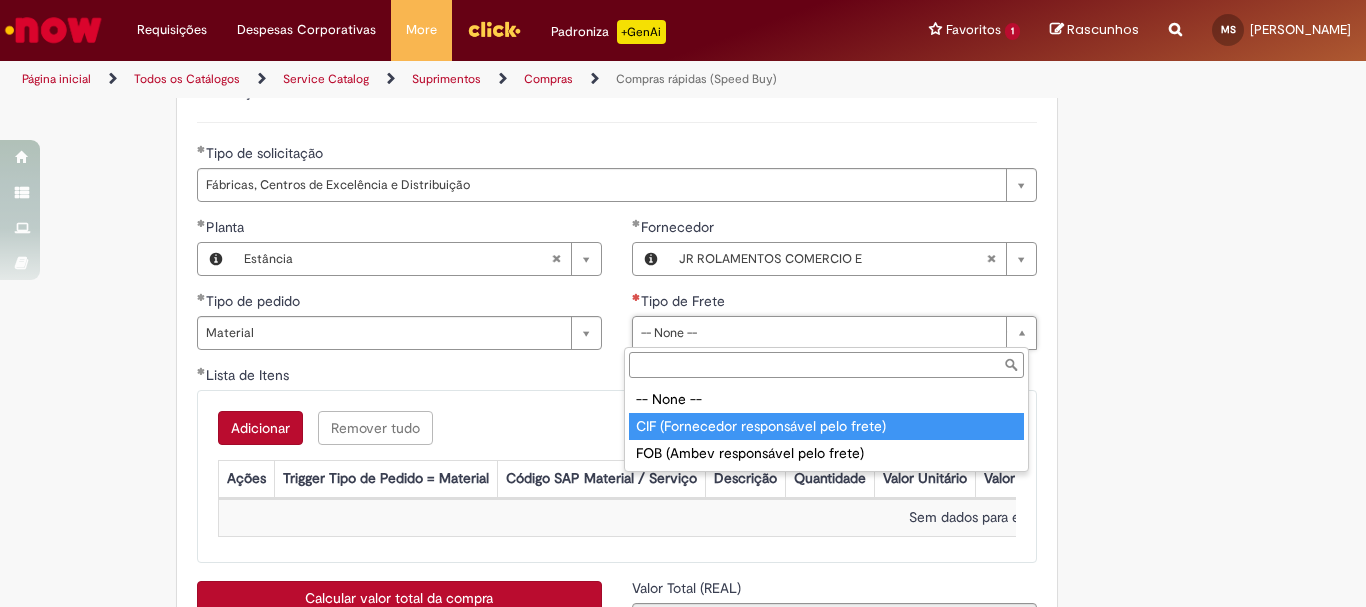 type on "**********" 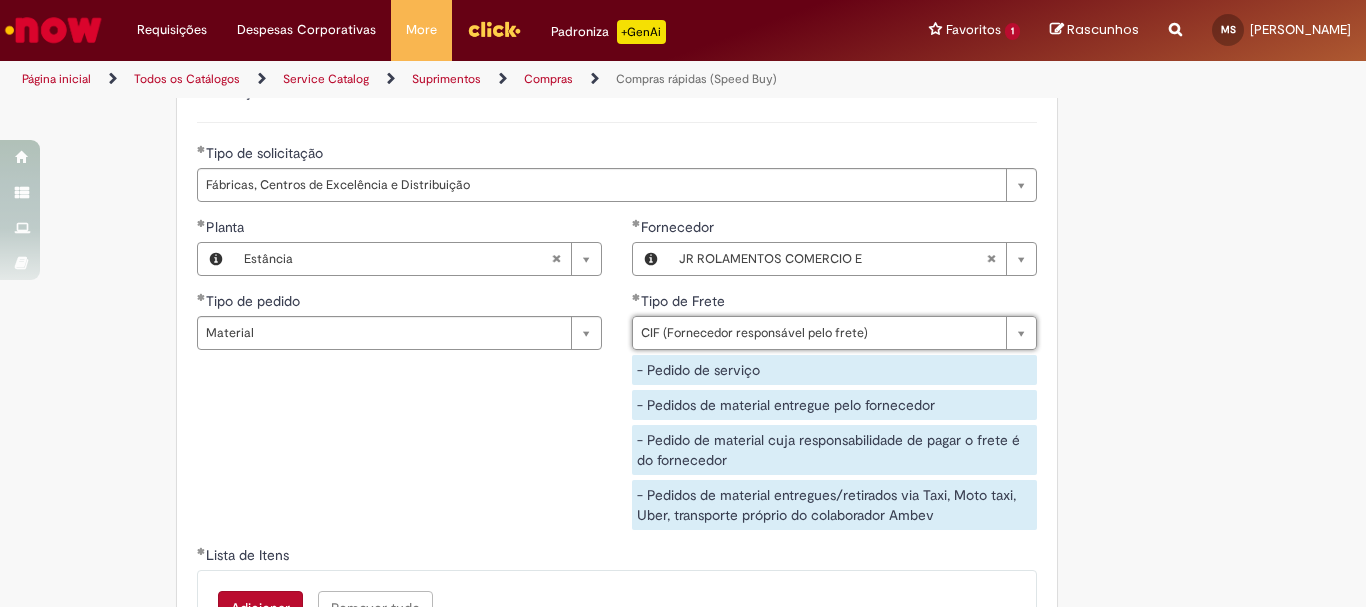 scroll, scrollTop: 3300, scrollLeft: 0, axis: vertical 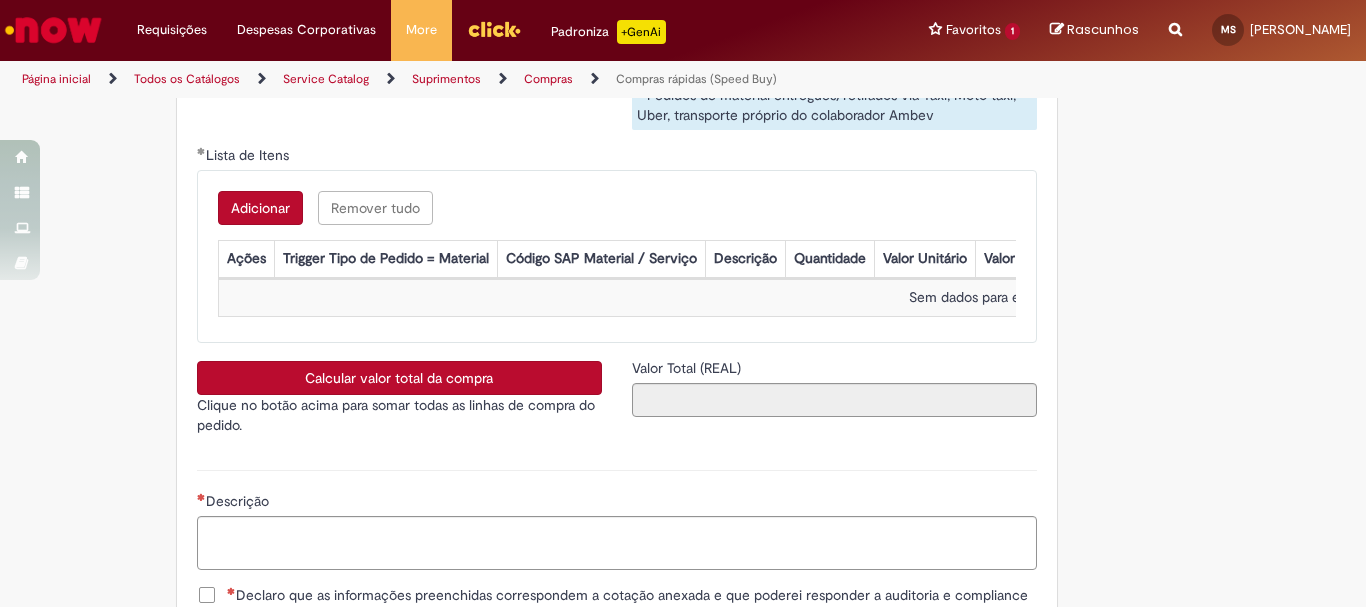 click on "Adicionar" at bounding box center [260, 208] 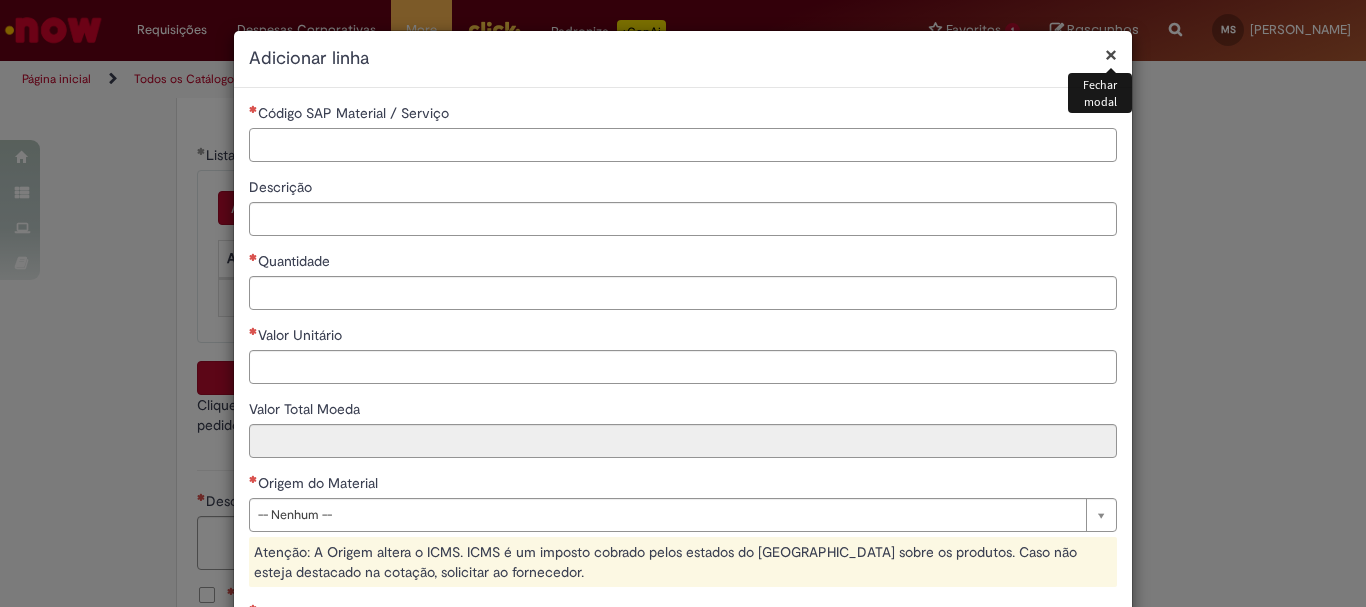 click on "Código SAP Material / Serviço" at bounding box center (683, 145) 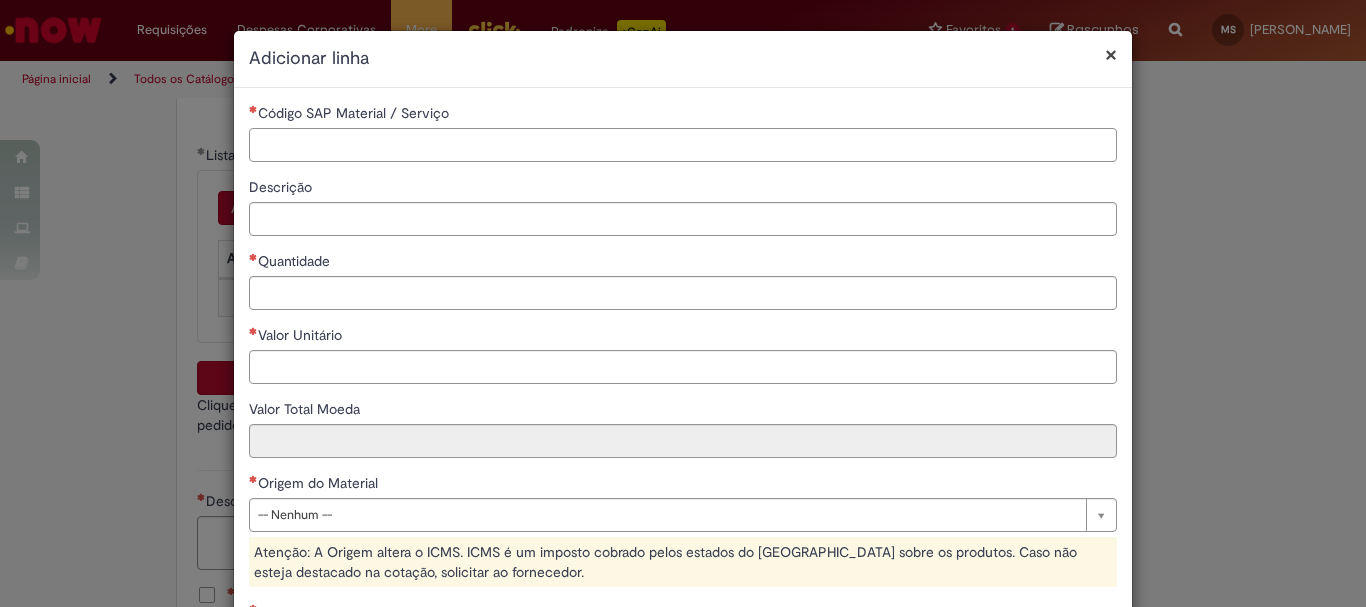 paste on "********" 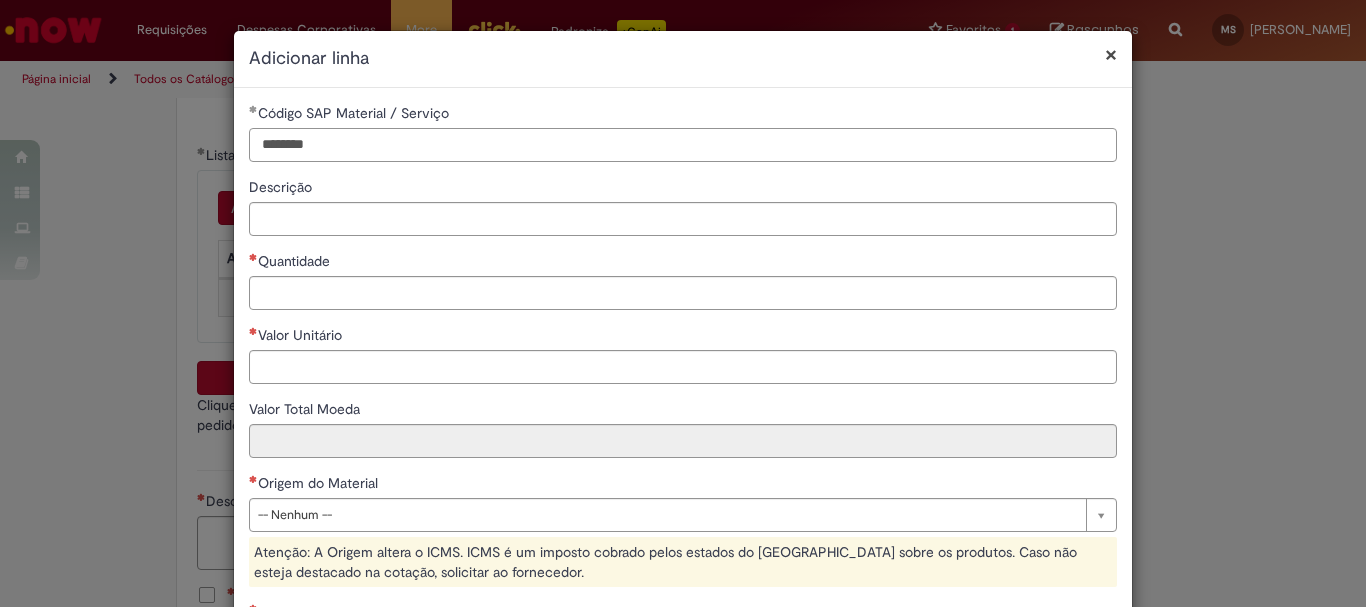 type on "********" 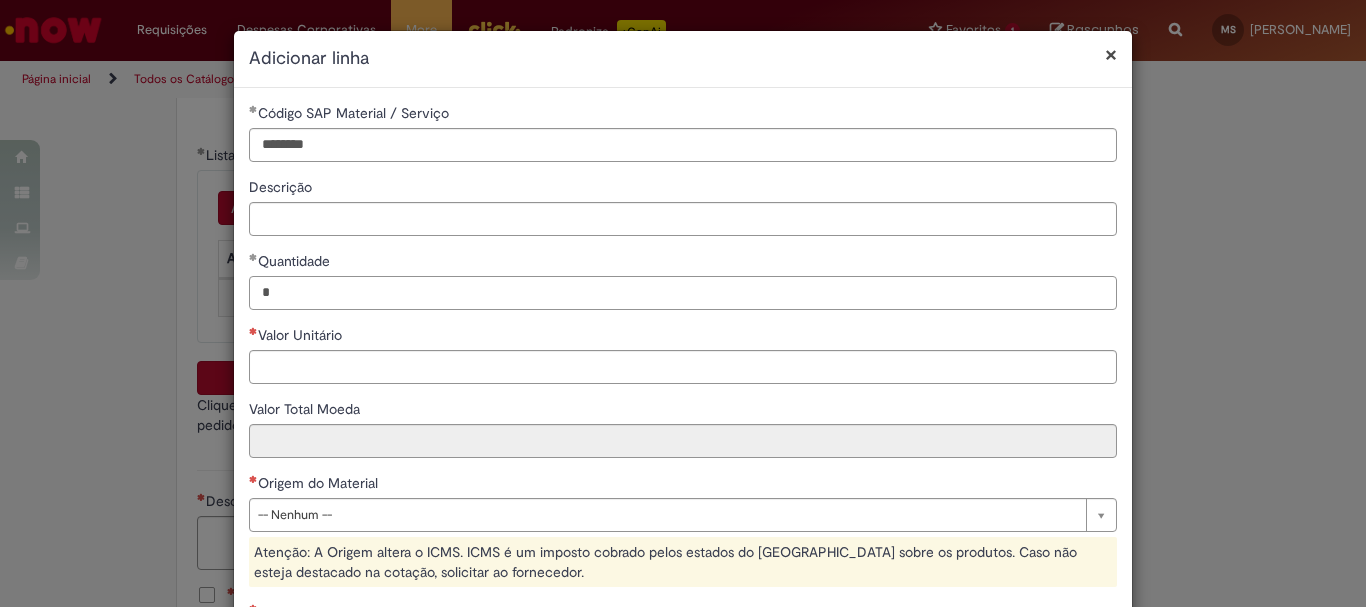 type on "*" 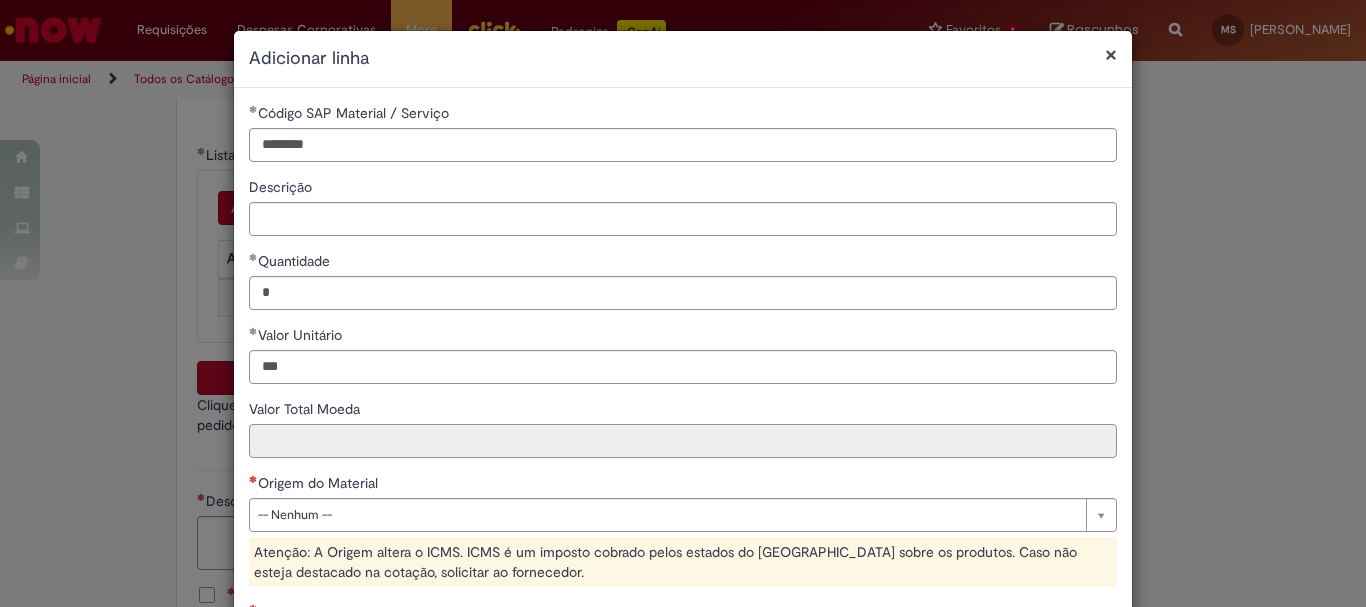 type on "******" 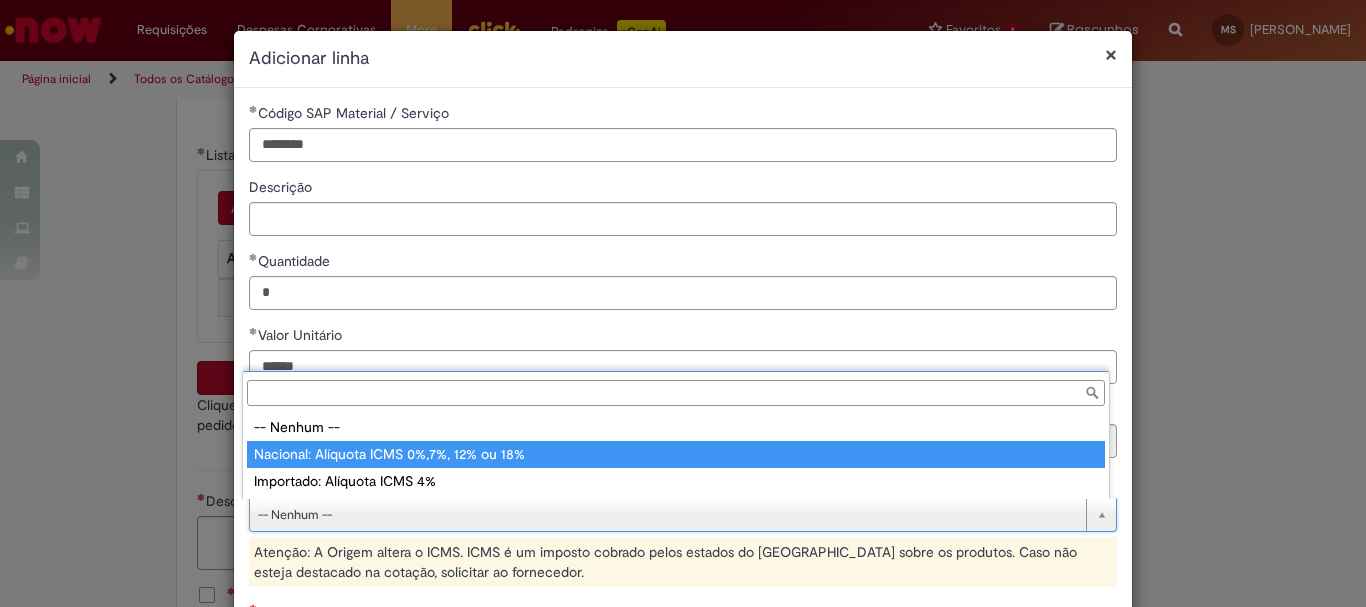 type on "**********" 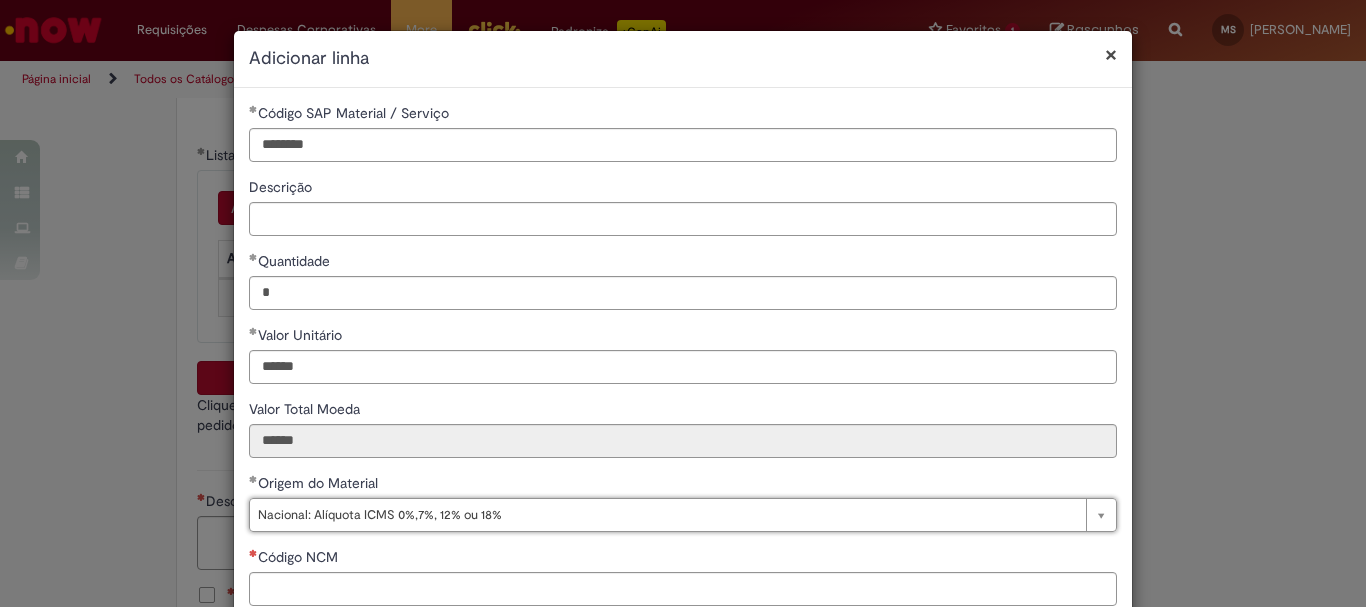 scroll, scrollTop: 300, scrollLeft: 0, axis: vertical 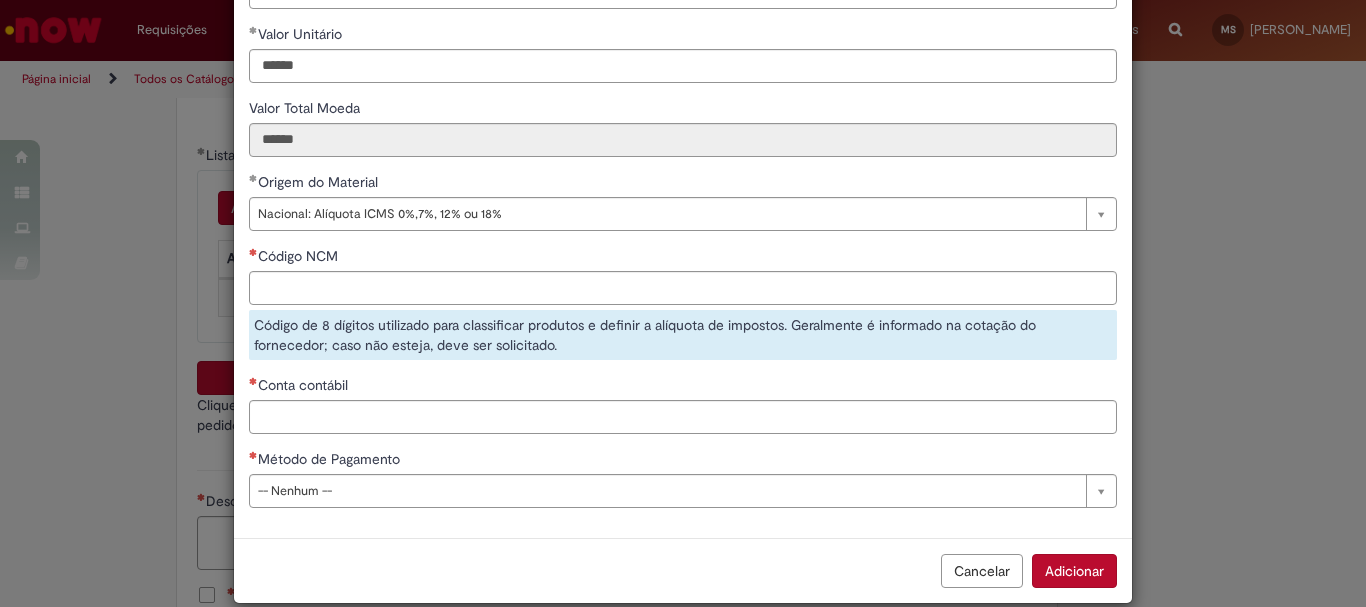 click on "Código NCM" at bounding box center [683, 258] 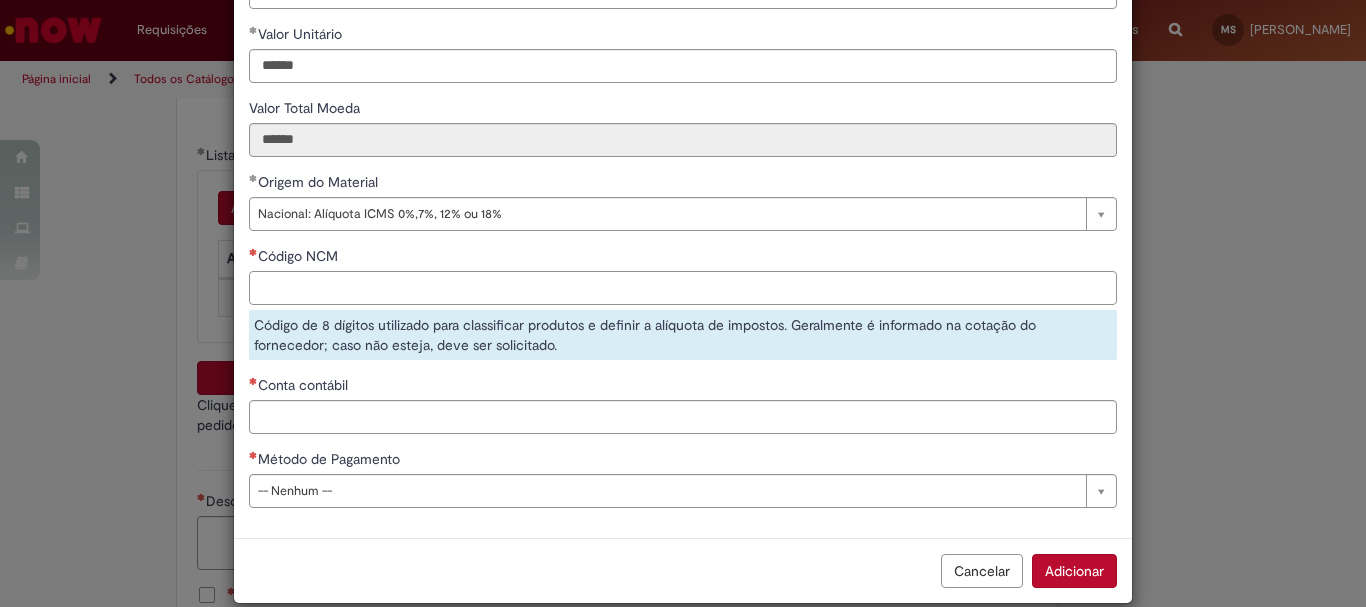 click on "Código NCM" at bounding box center (683, 288) 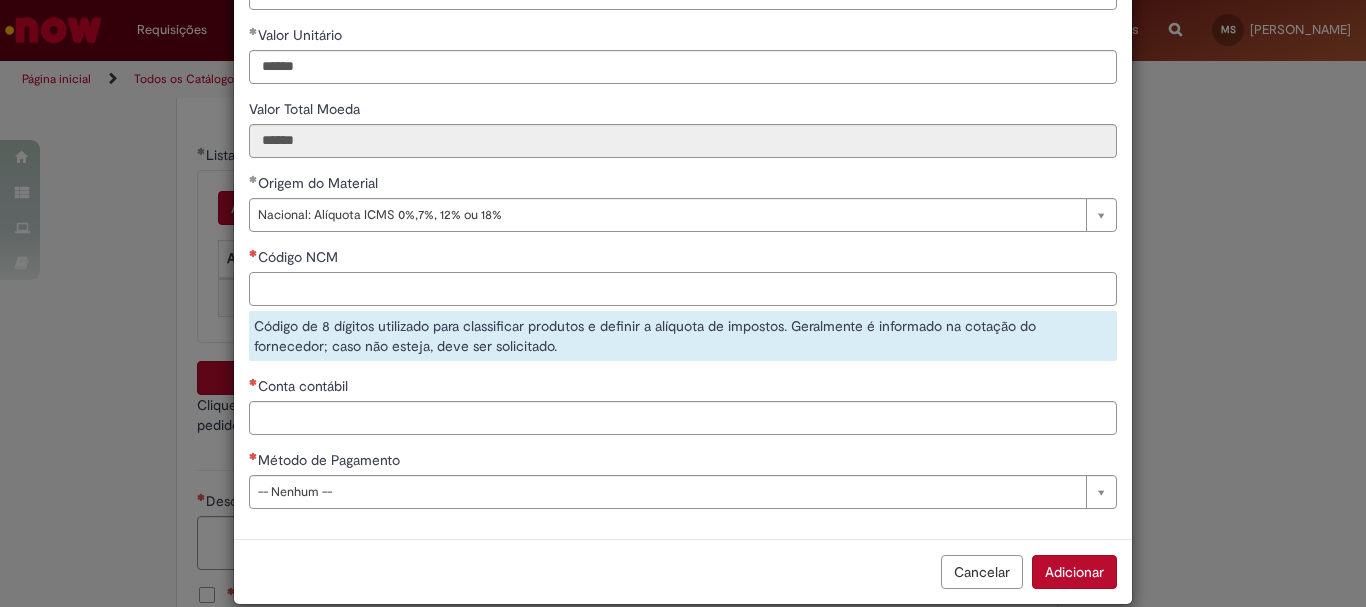paste on "********" 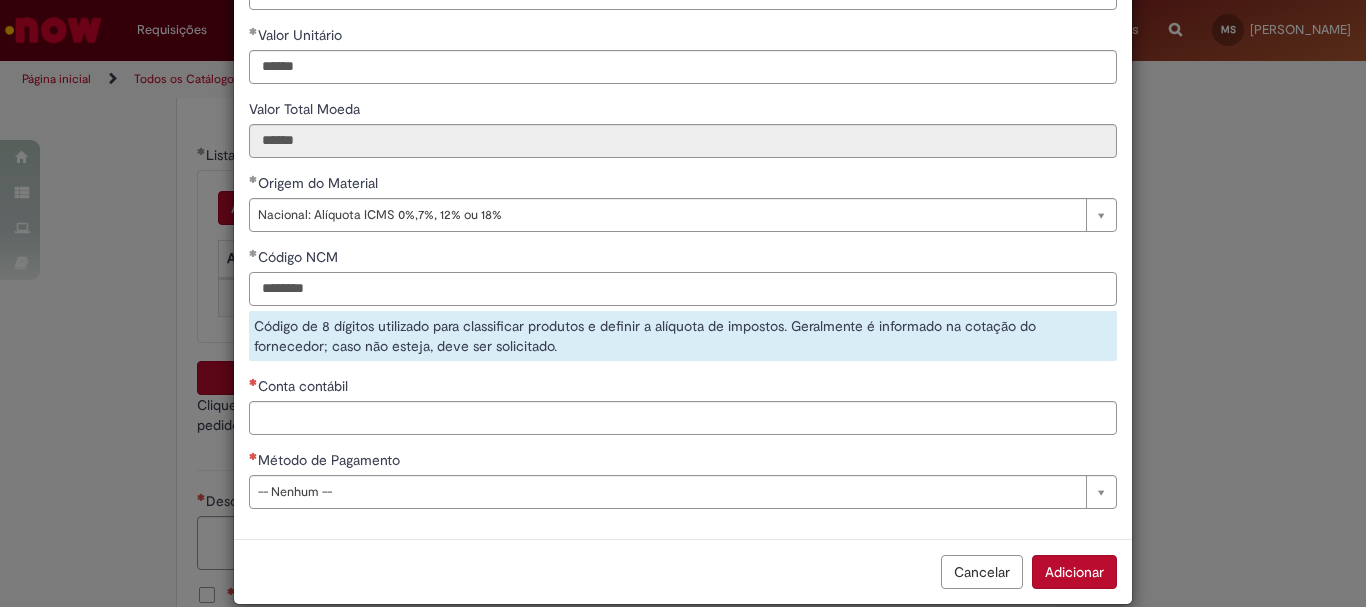 type on "********" 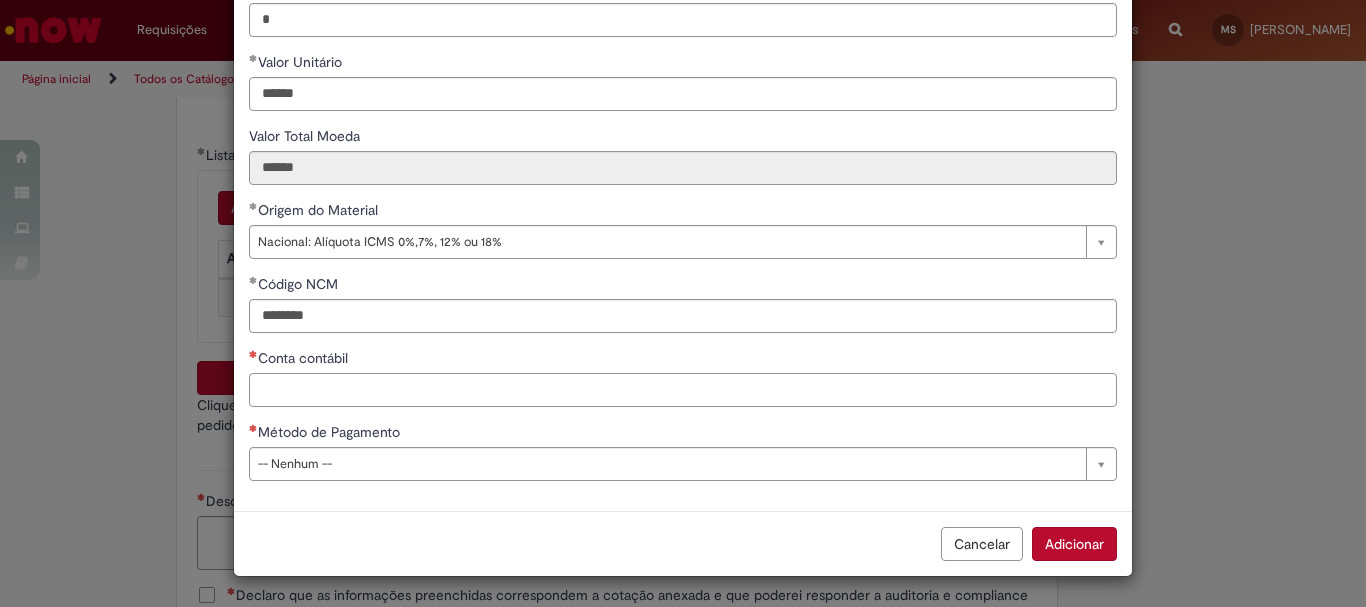 scroll, scrollTop: 273, scrollLeft: 0, axis: vertical 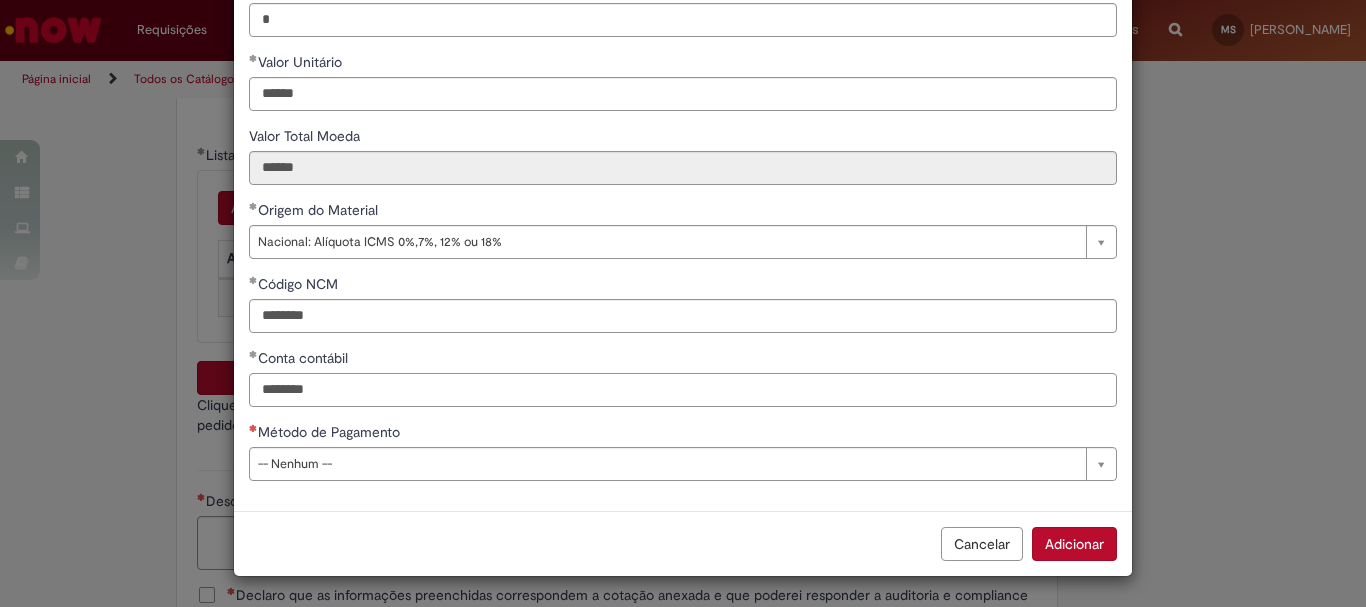 type on "********" 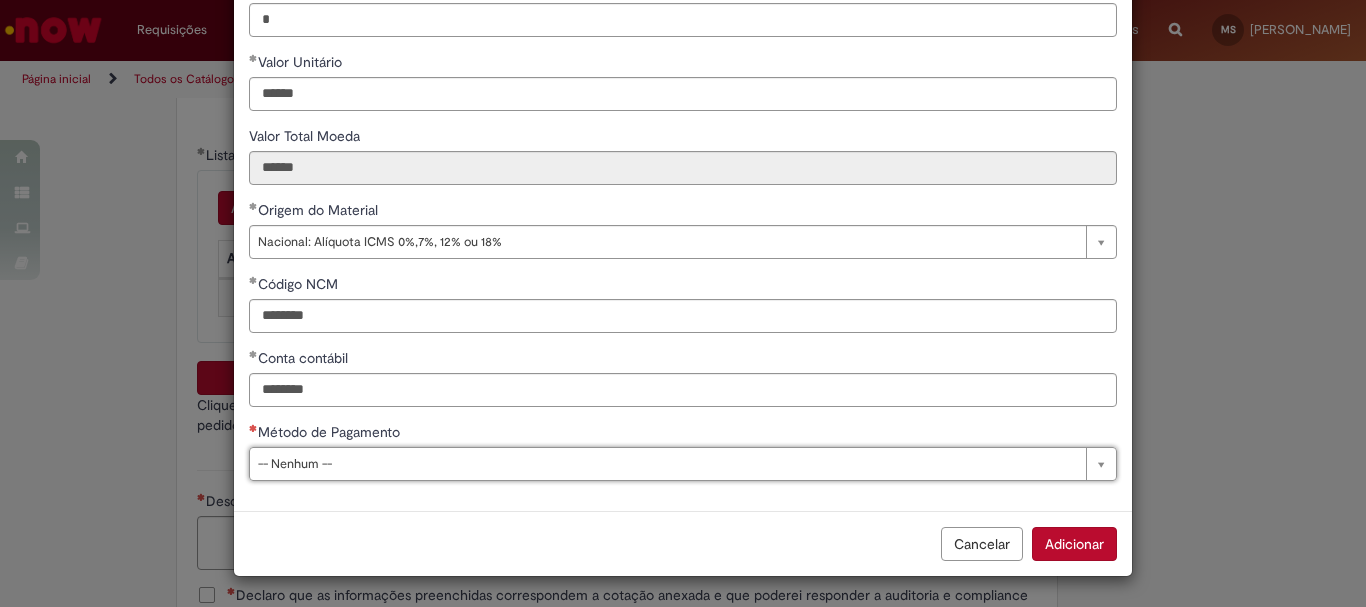 type 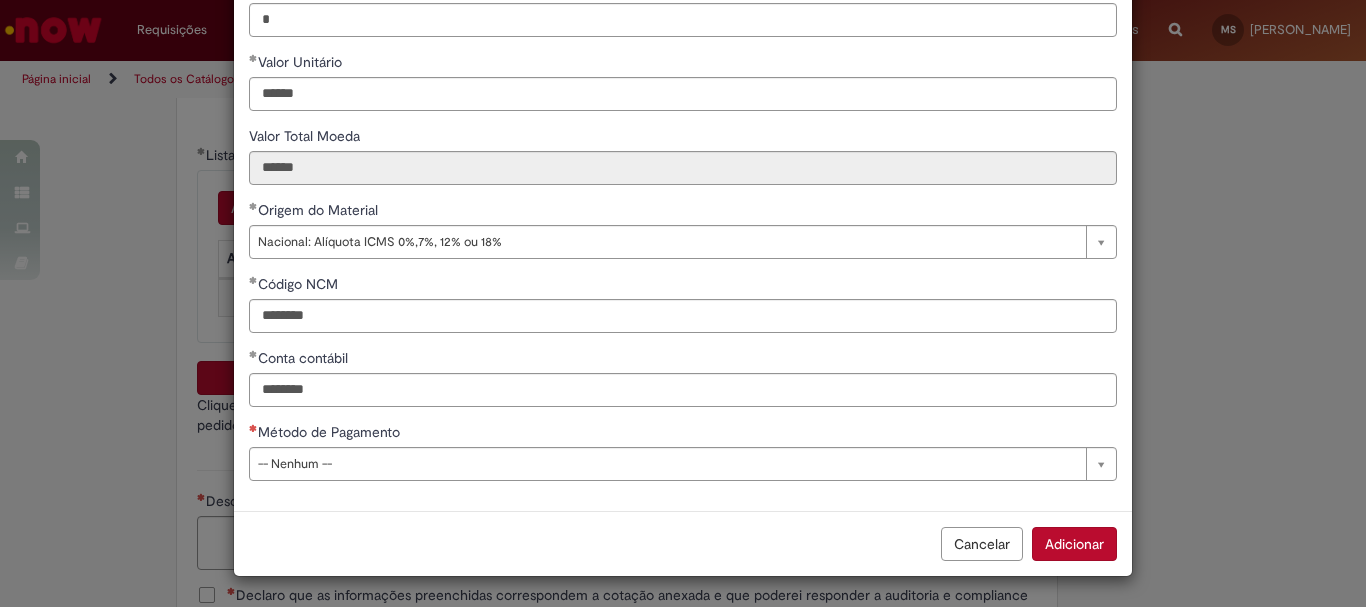 click on "**********" at bounding box center (683, 163) 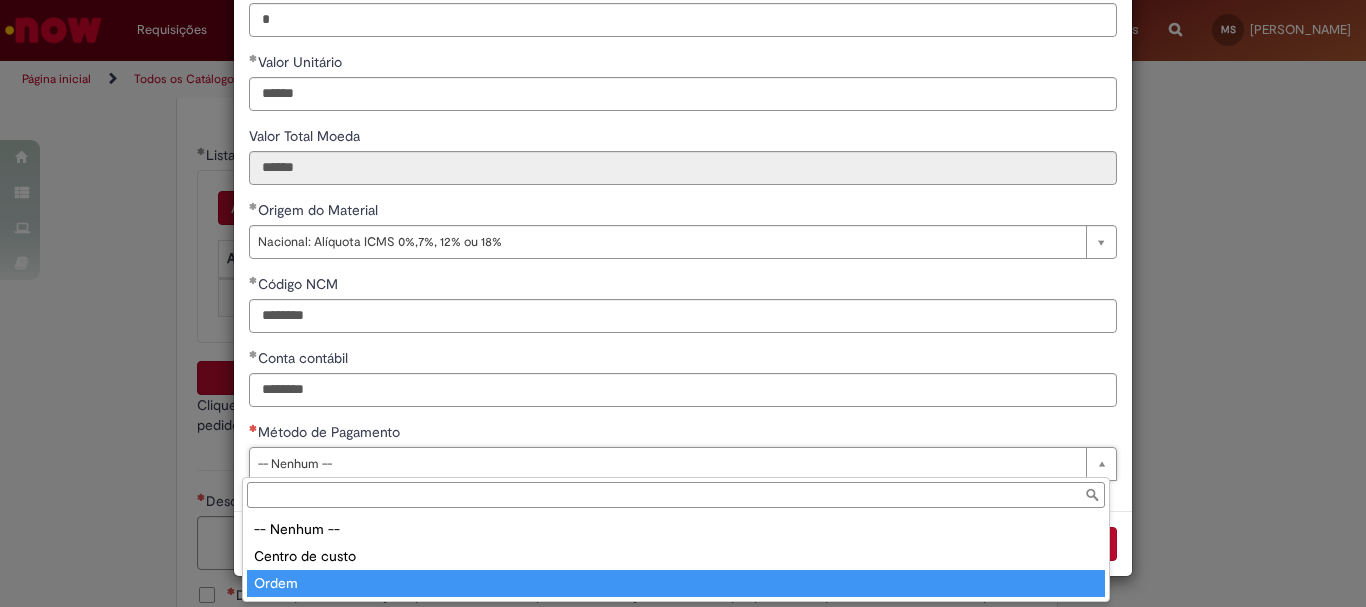 type on "*****" 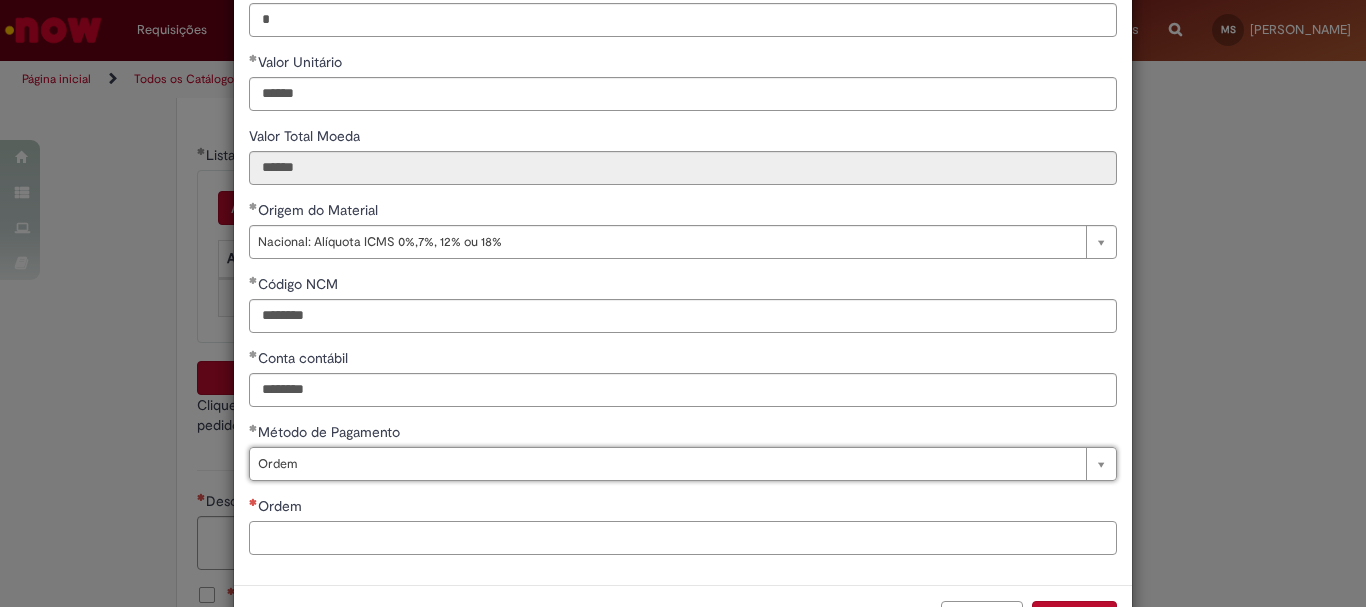 click on "Ordem" at bounding box center [683, 538] 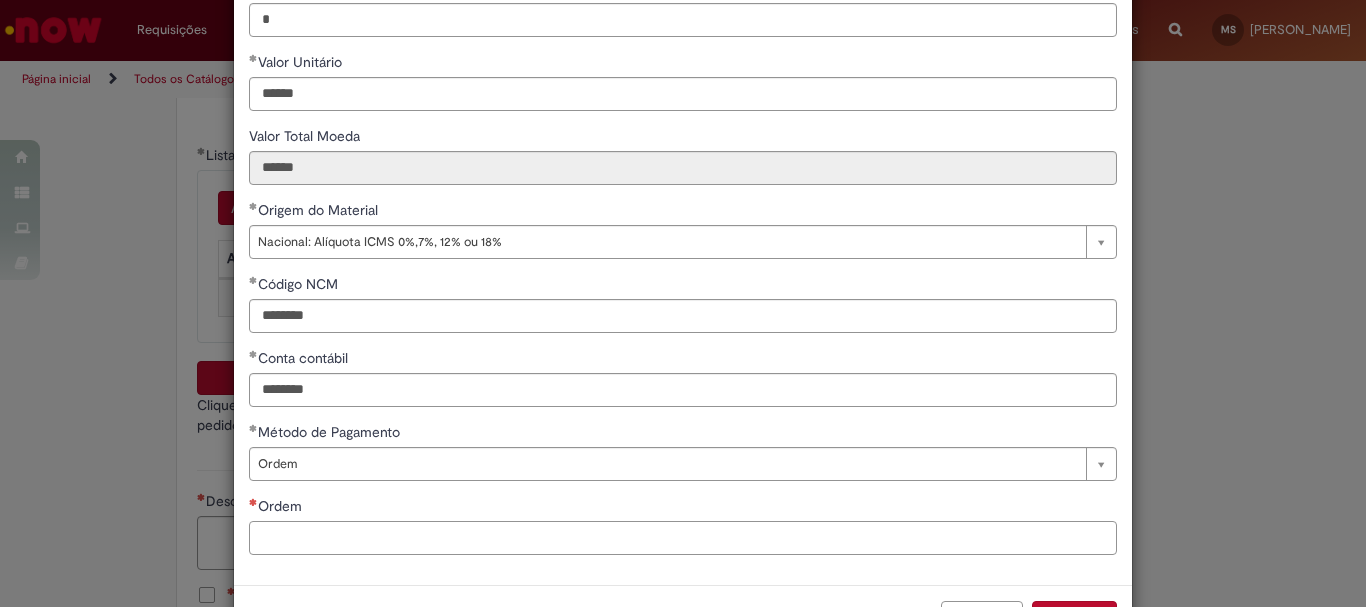 paste on "**********" 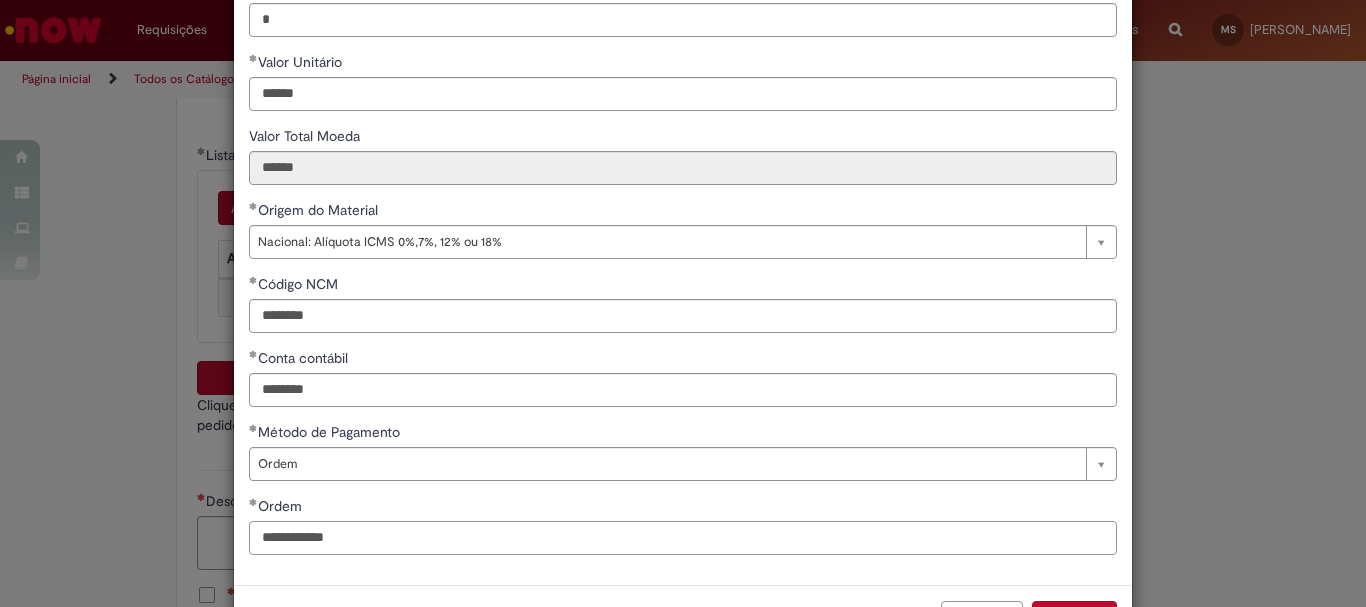 scroll, scrollTop: 347, scrollLeft: 0, axis: vertical 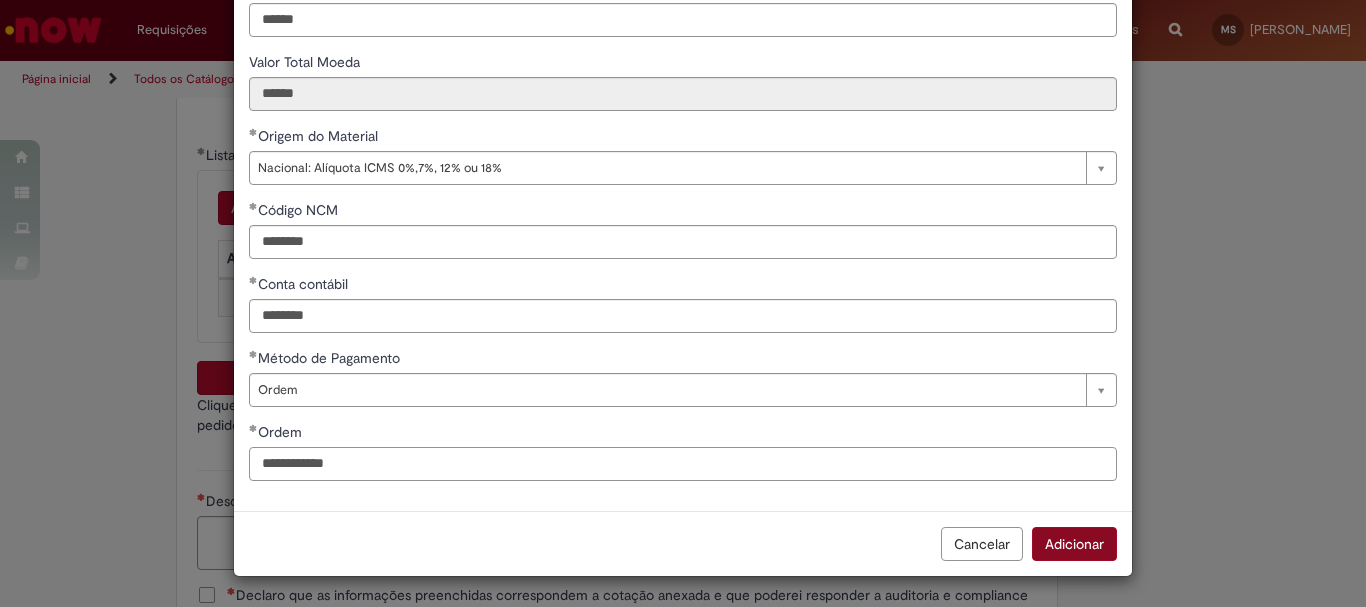 type on "**********" 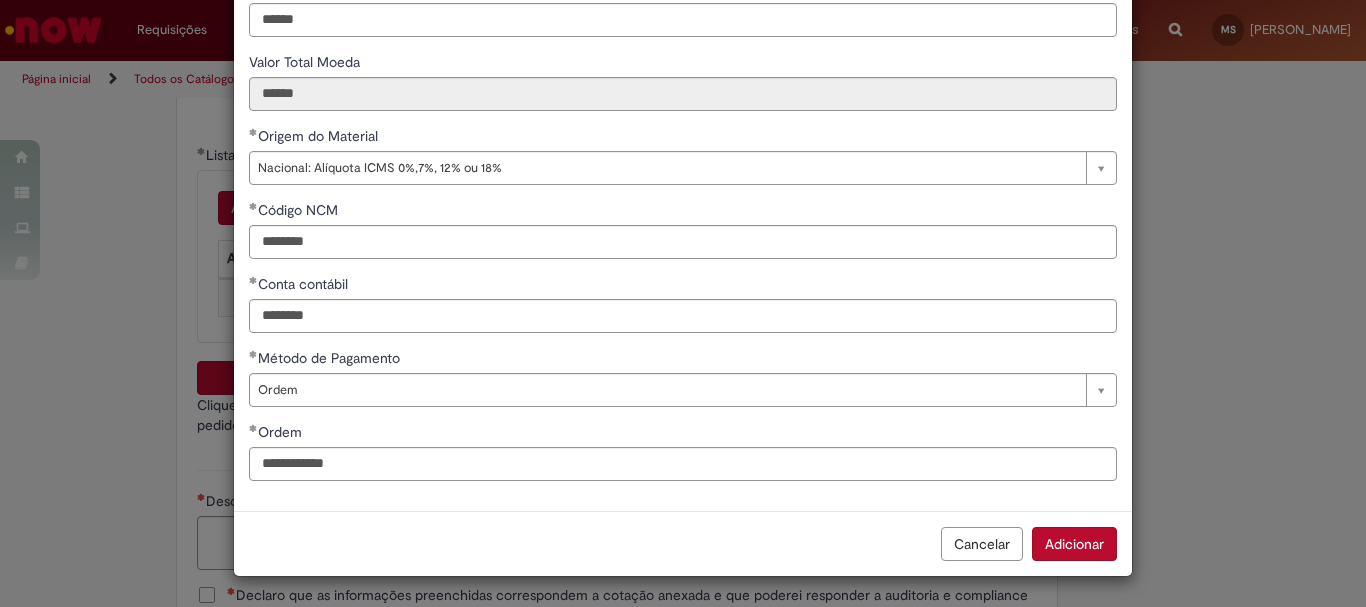 click on "Adicionar" at bounding box center [1074, 544] 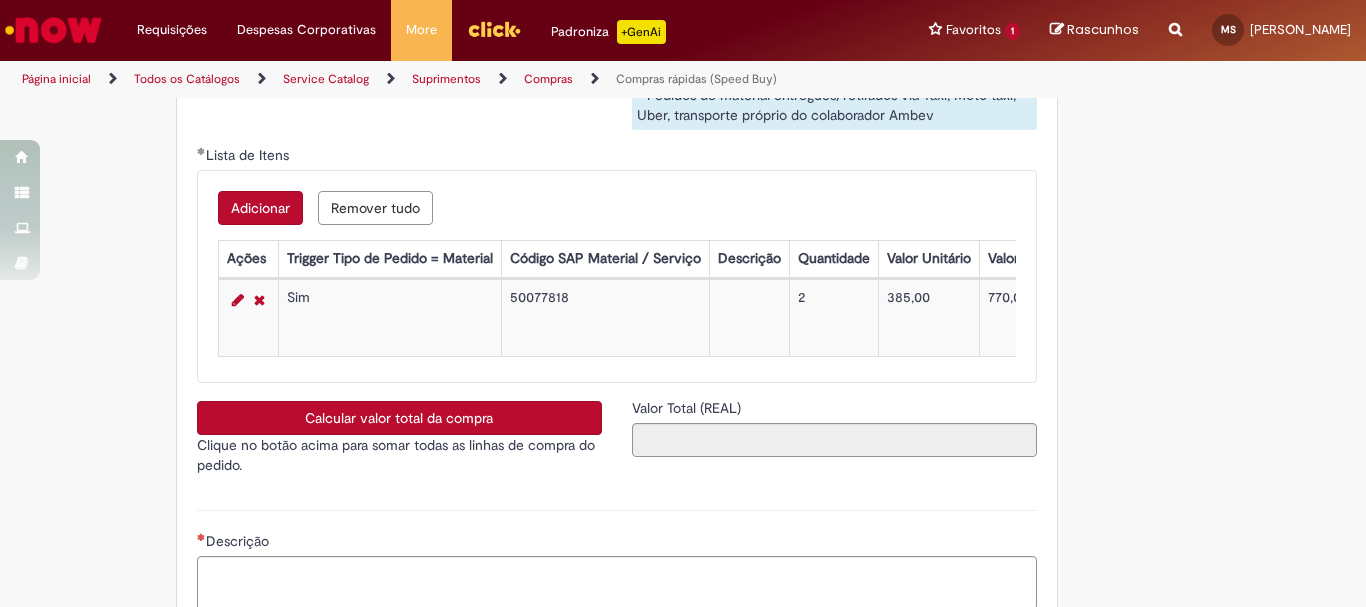 click on "Calcular valor total da compra" at bounding box center (399, 418) 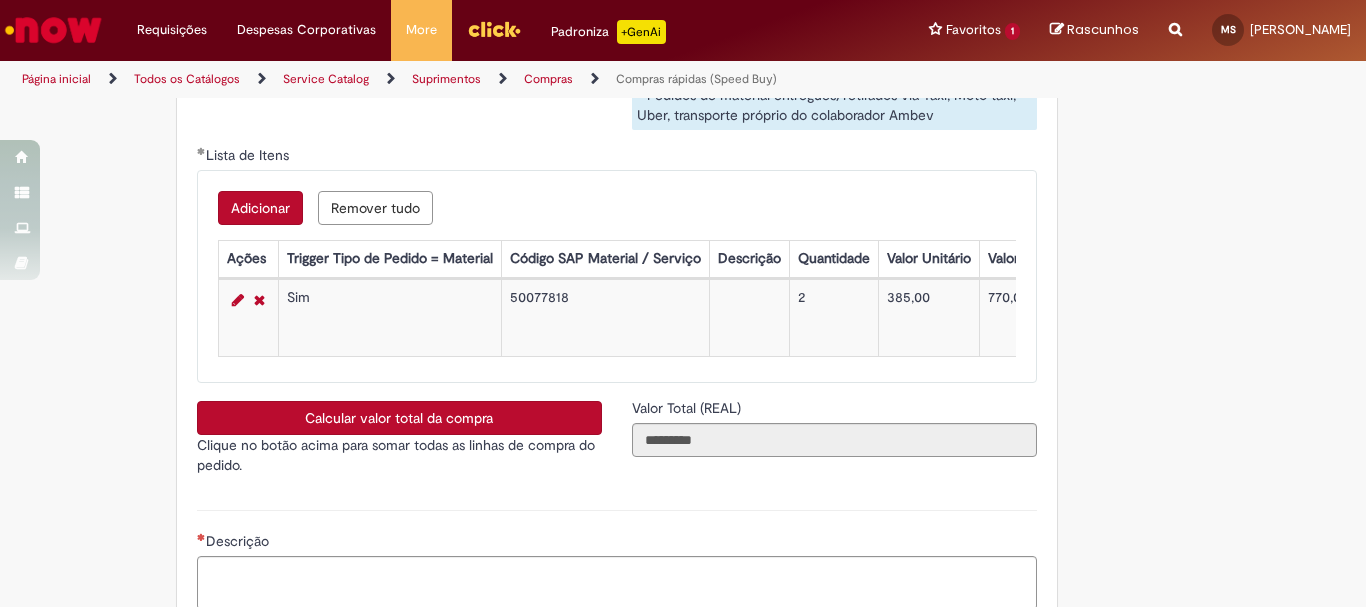 scroll, scrollTop: 3500, scrollLeft: 0, axis: vertical 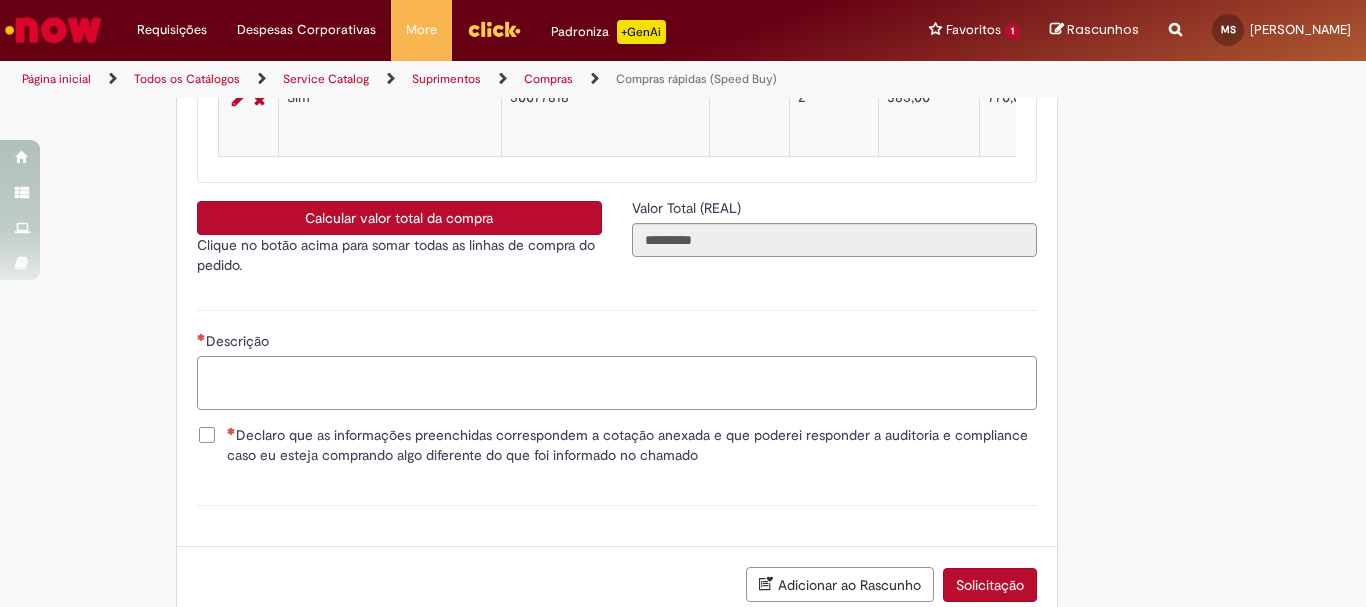 click on "Descrição" at bounding box center (617, 383) 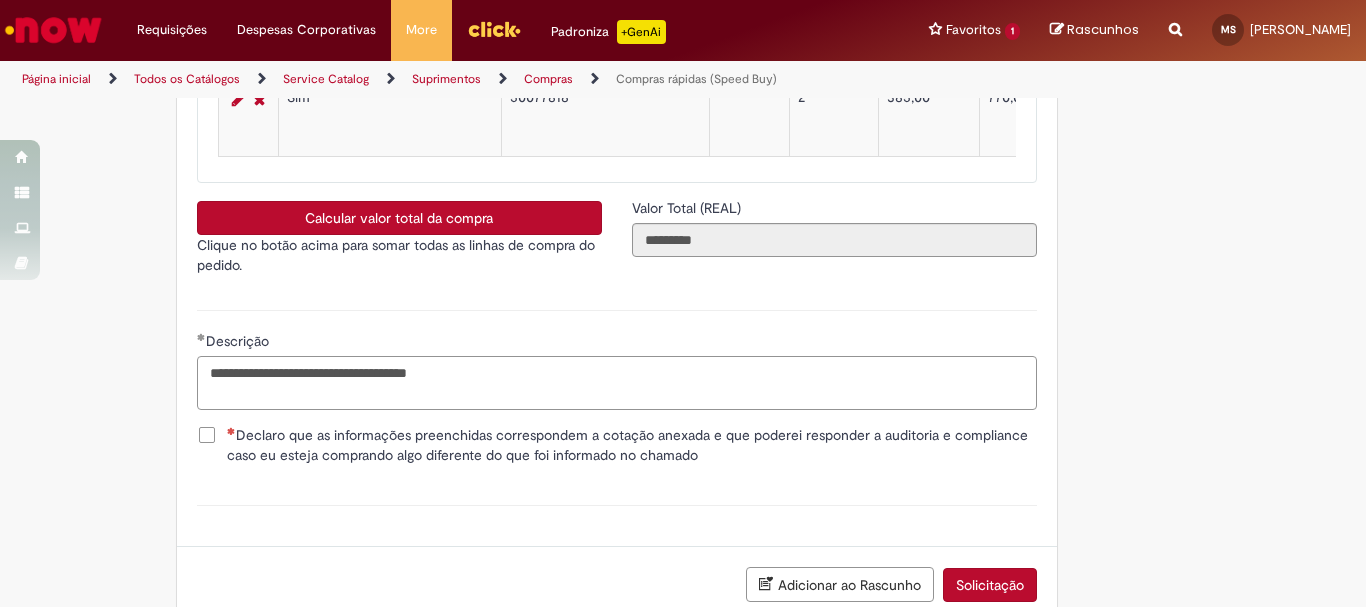 type on "**********" 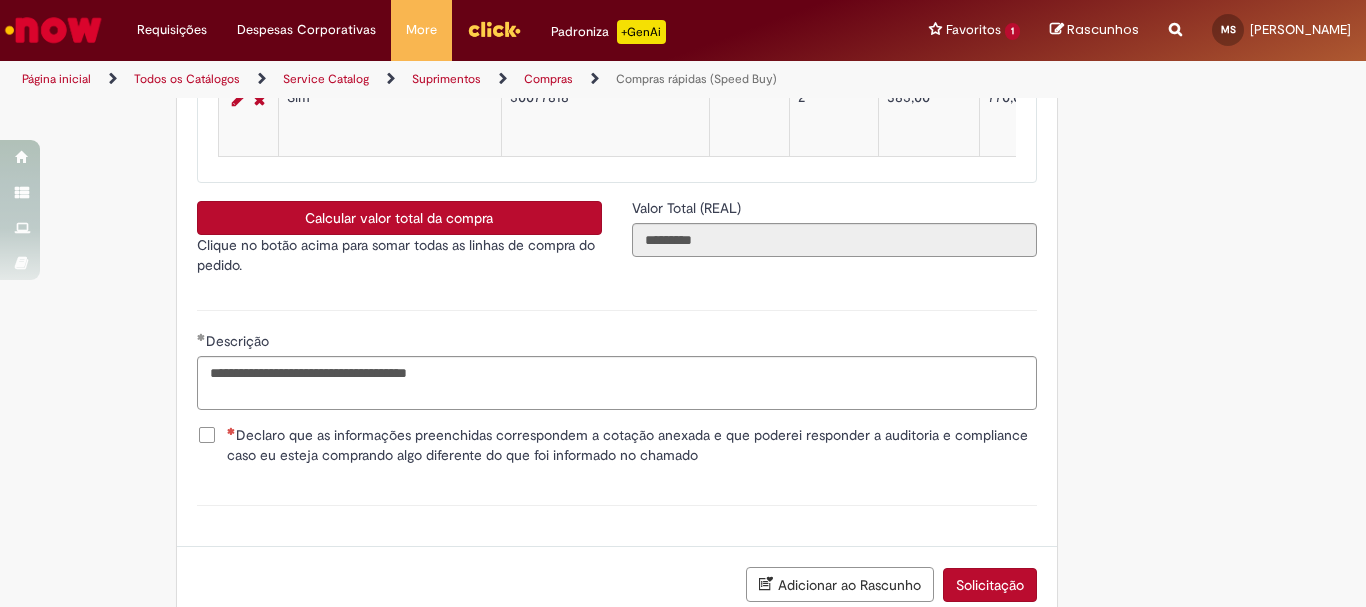 click on "Declaro que as informações preenchidas correspondem a cotação anexada e que poderei responder a auditoria e compliance caso eu esteja comprando algo diferente do que foi informado no chamado" at bounding box center [632, 445] 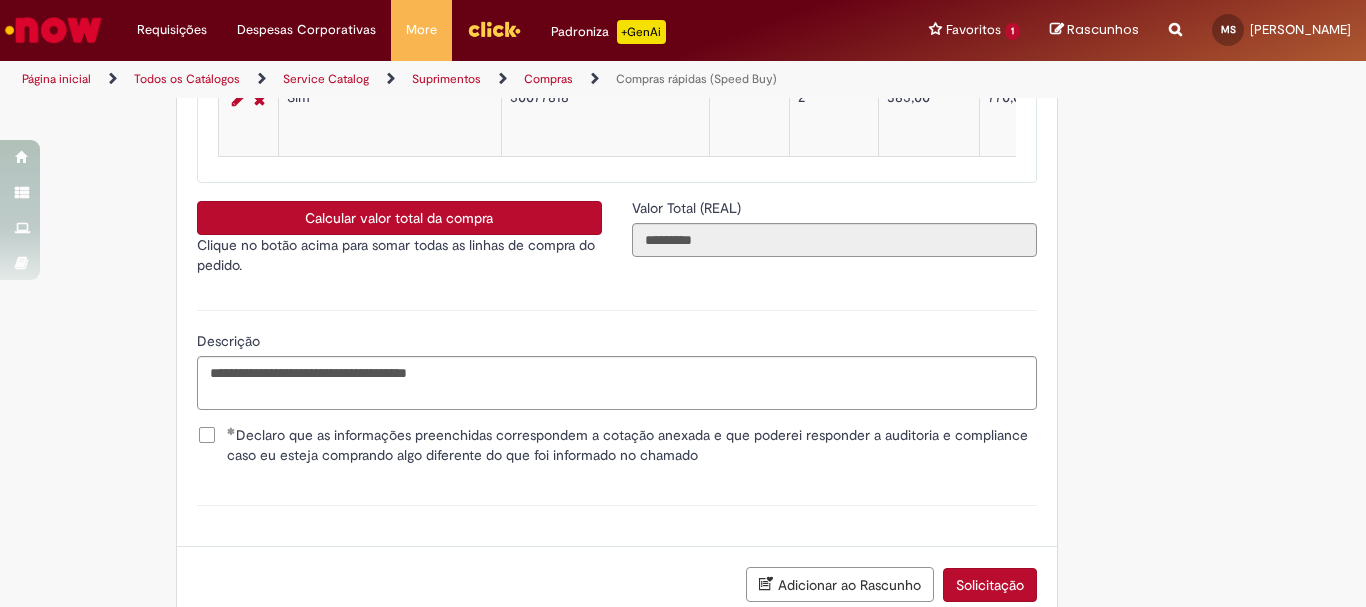 scroll, scrollTop: 3641, scrollLeft: 0, axis: vertical 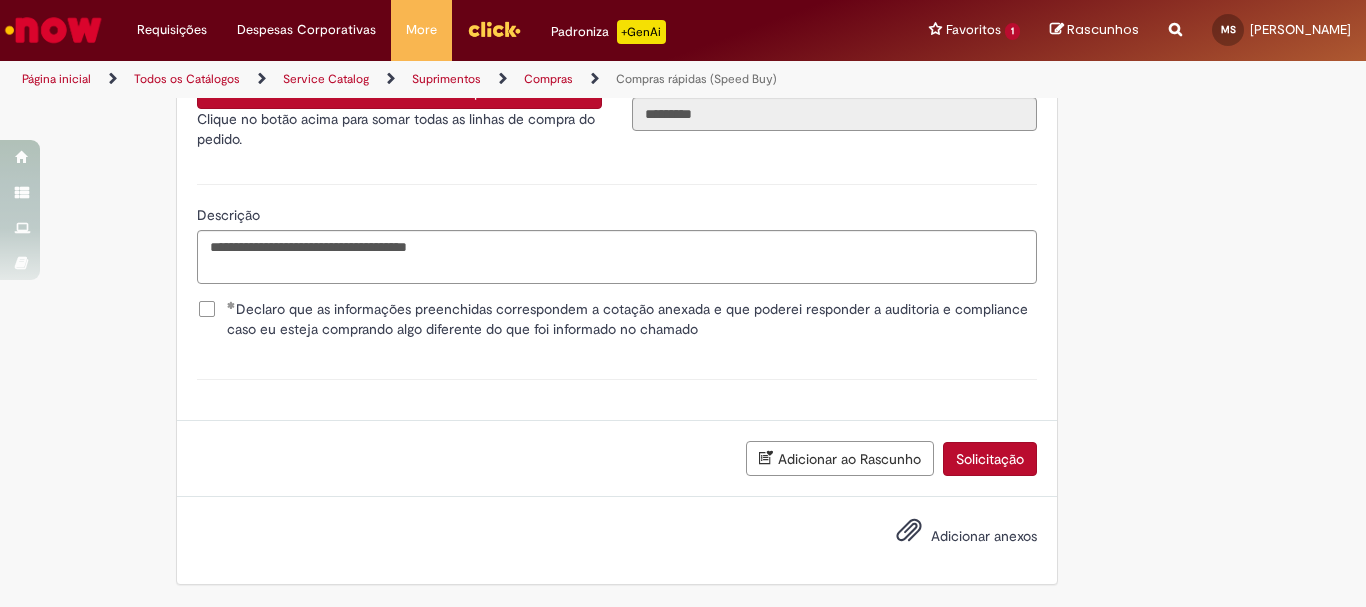 click on "Solicitação" at bounding box center (990, 459) 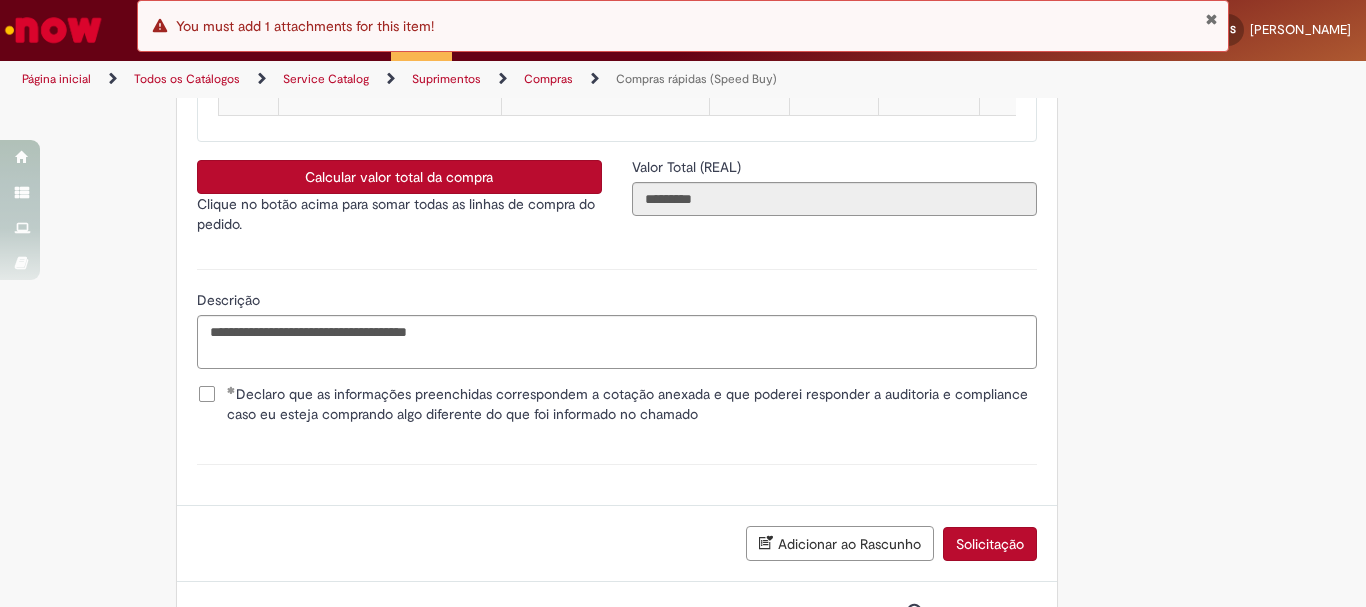 scroll, scrollTop: 3641, scrollLeft: 0, axis: vertical 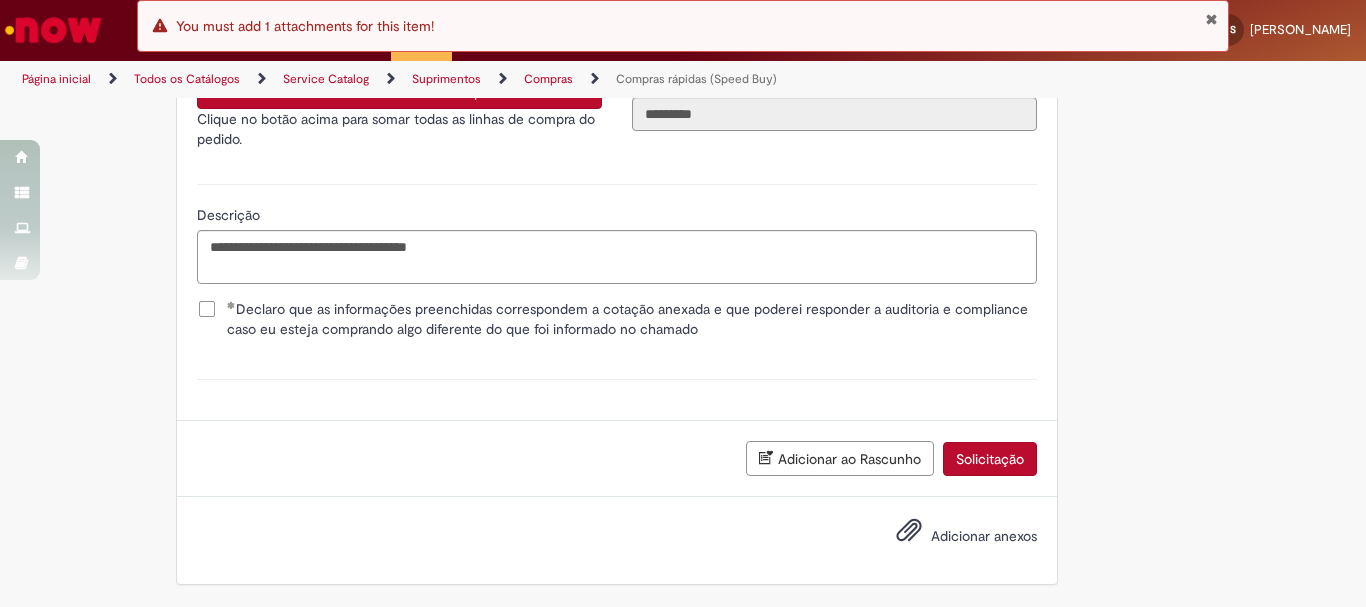 click on "Adicionar anexos" at bounding box center (952, 537) 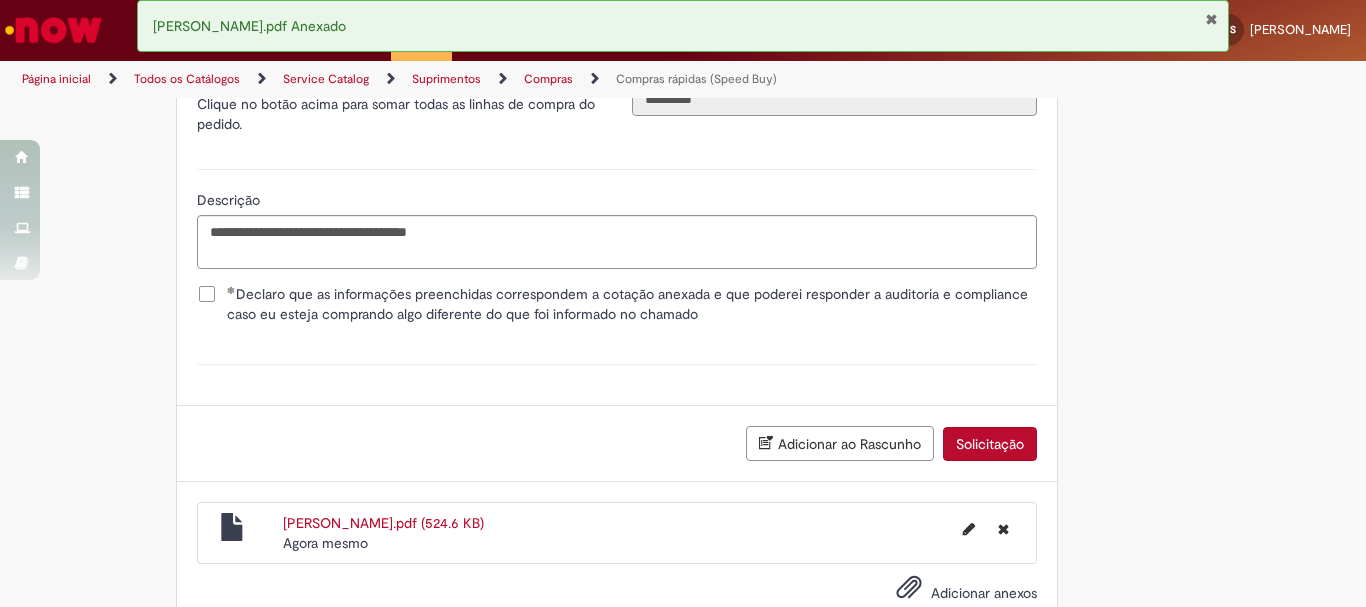 click on "Solicitação" at bounding box center (990, 444) 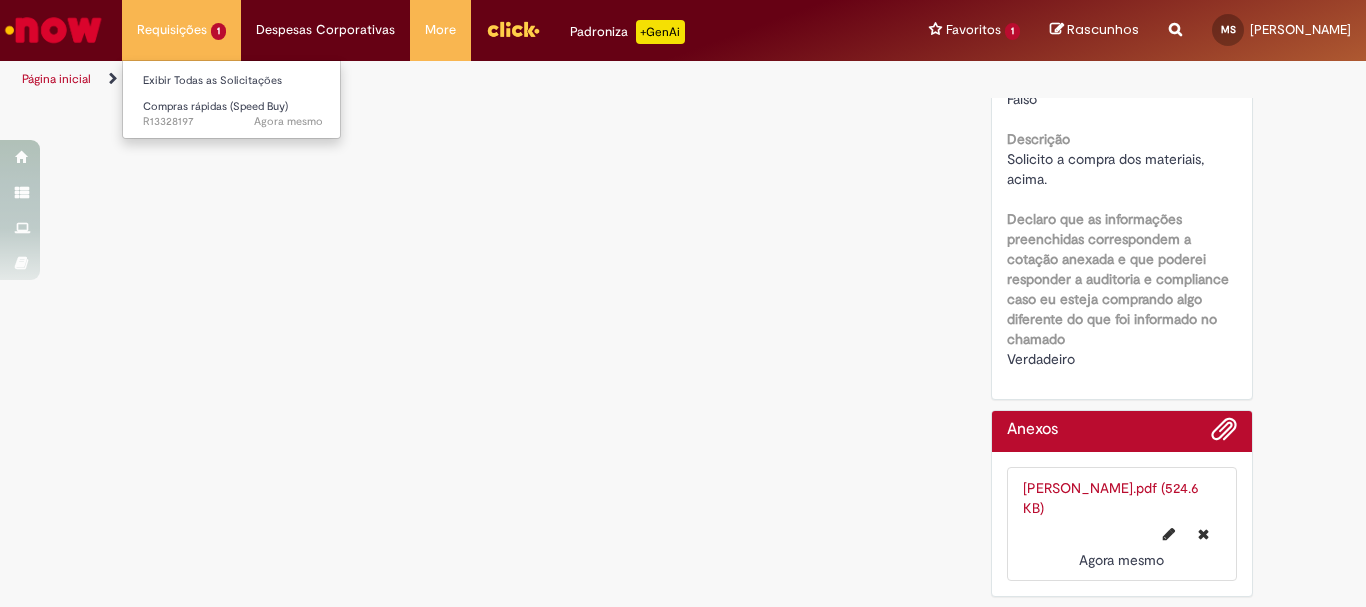 scroll, scrollTop: 0, scrollLeft: 0, axis: both 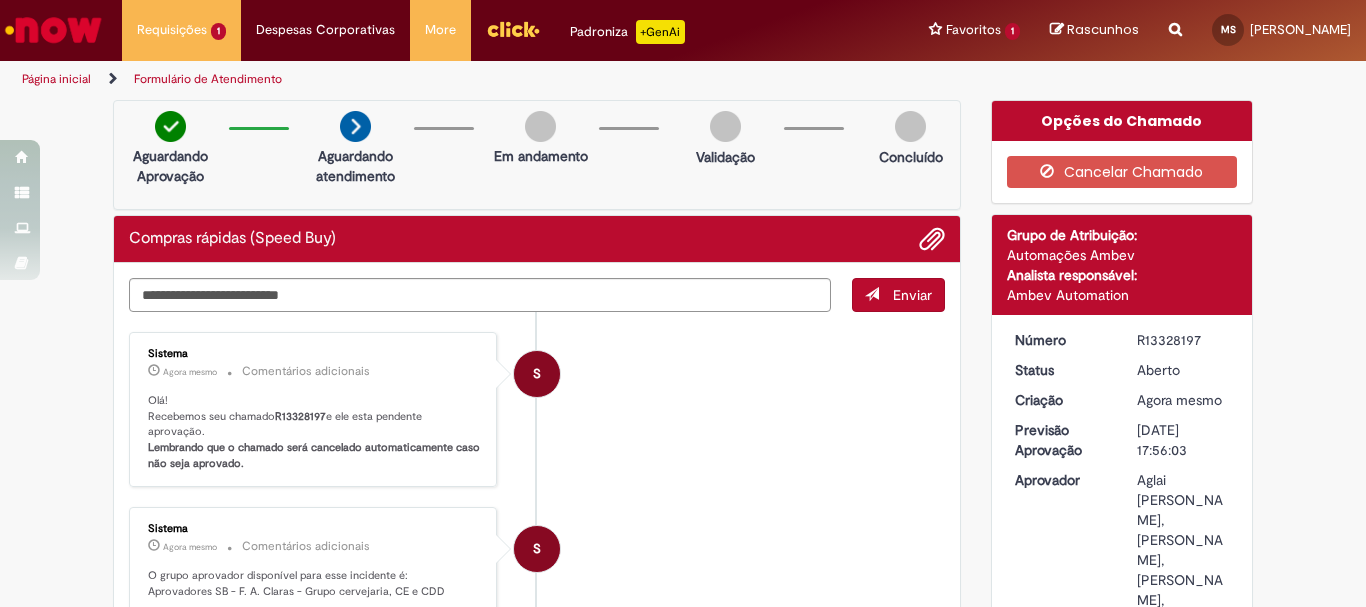 click on "R13328197" at bounding box center [300, 416] 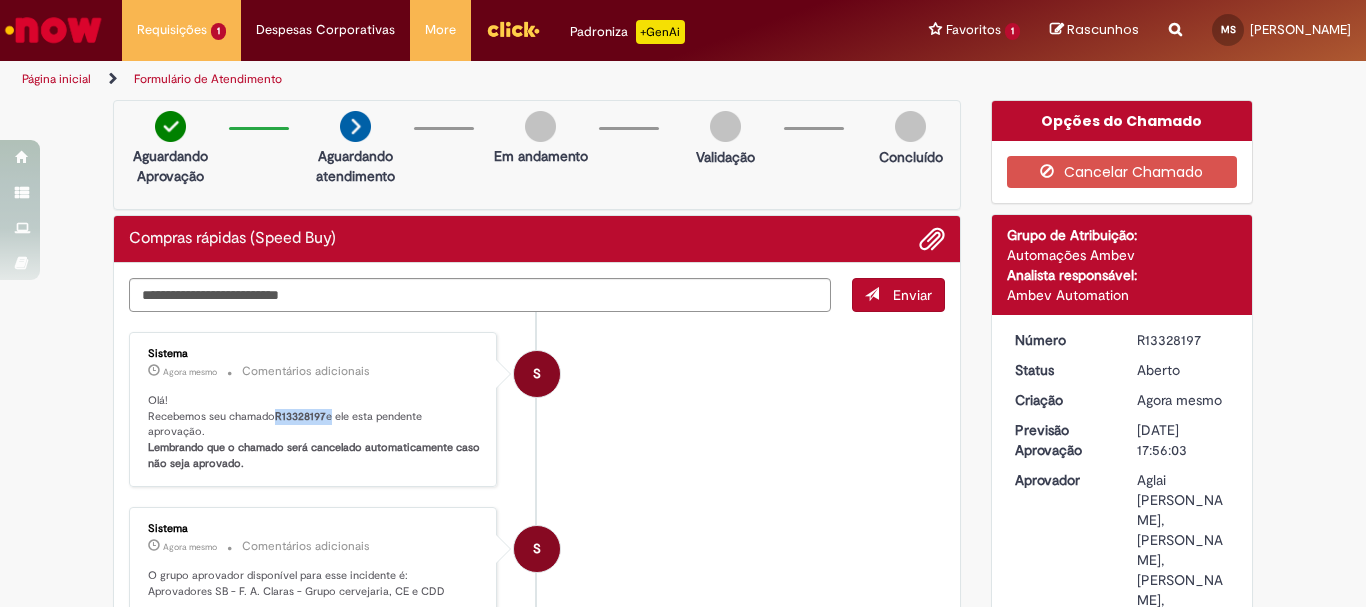 click on "R13328197" at bounding box center (300, 416) 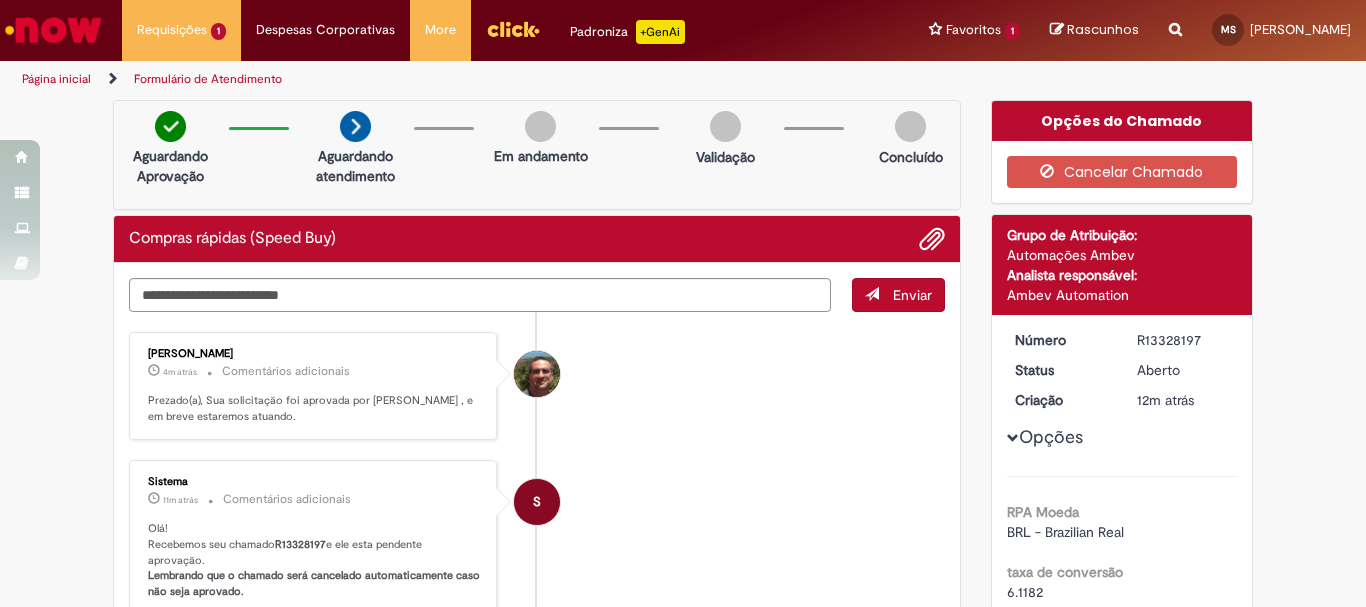 click on "Alan Antonio Veras Lins
4m atrás 4 minutos atrás     Comentários adicionais
Prezado(a), Sua solicitação foi aprovada por Alan Antonio Veras Lins , e em breve estaremos atuando." at bounding box center (537, 386) 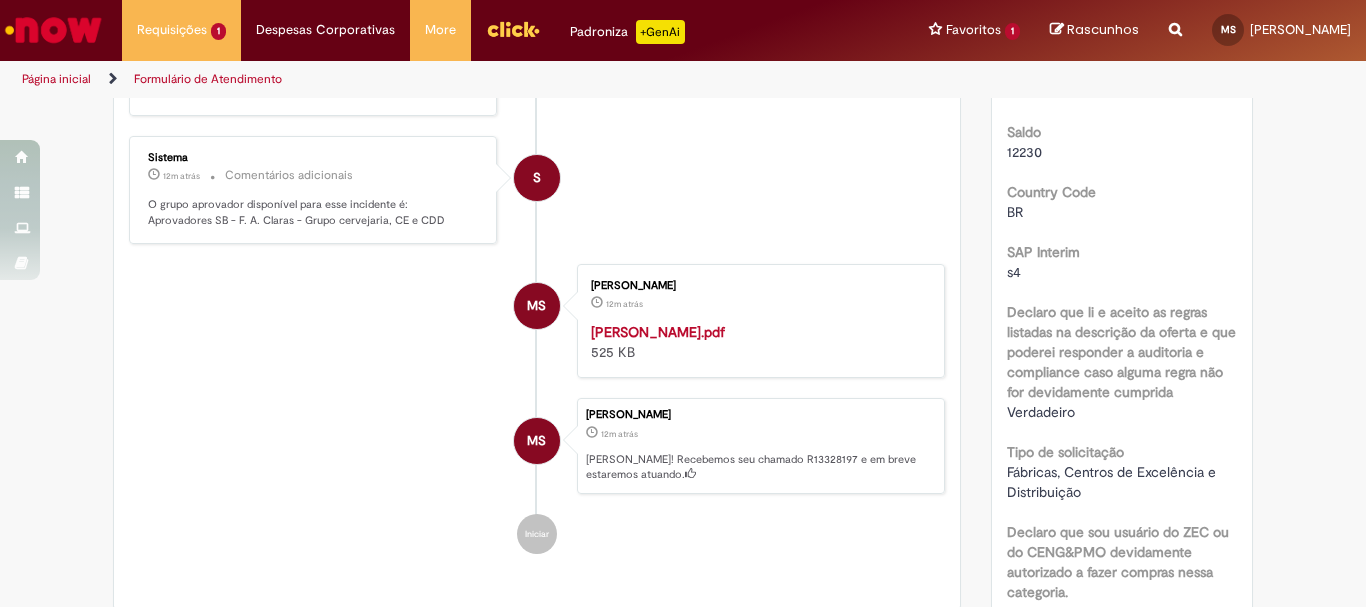 scroll, scrollTop: 100, scrollLeft: 0, axis: vertical 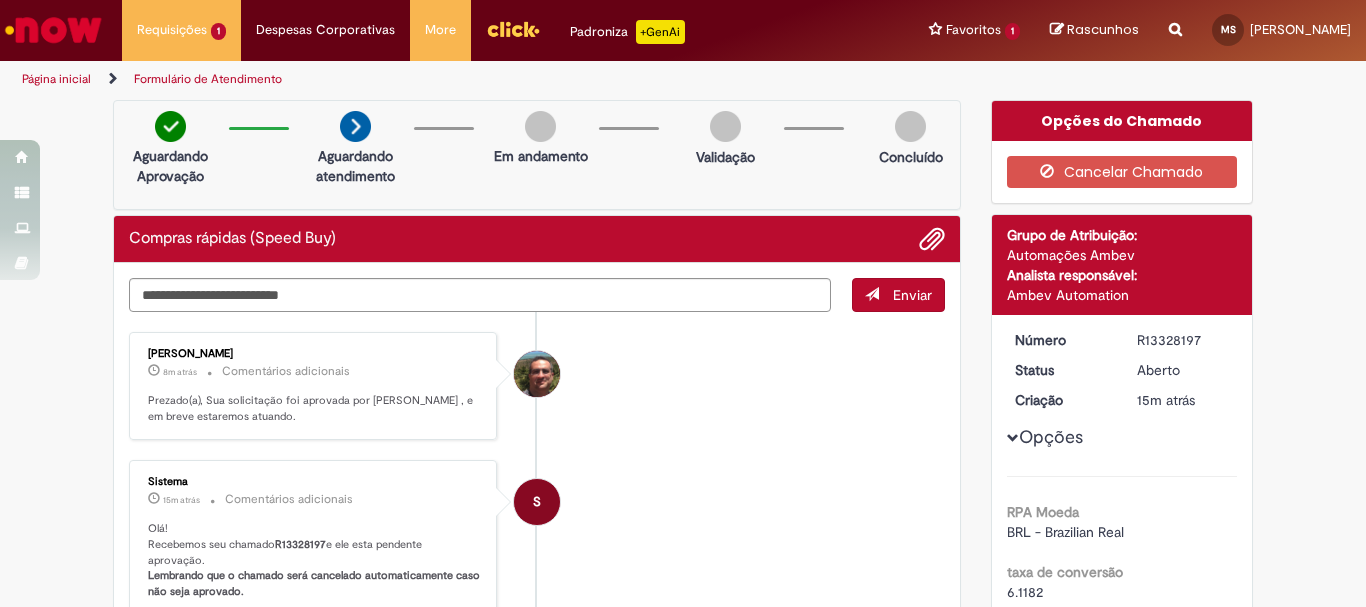 click on "R13328197" at bounding box center (300, 544) 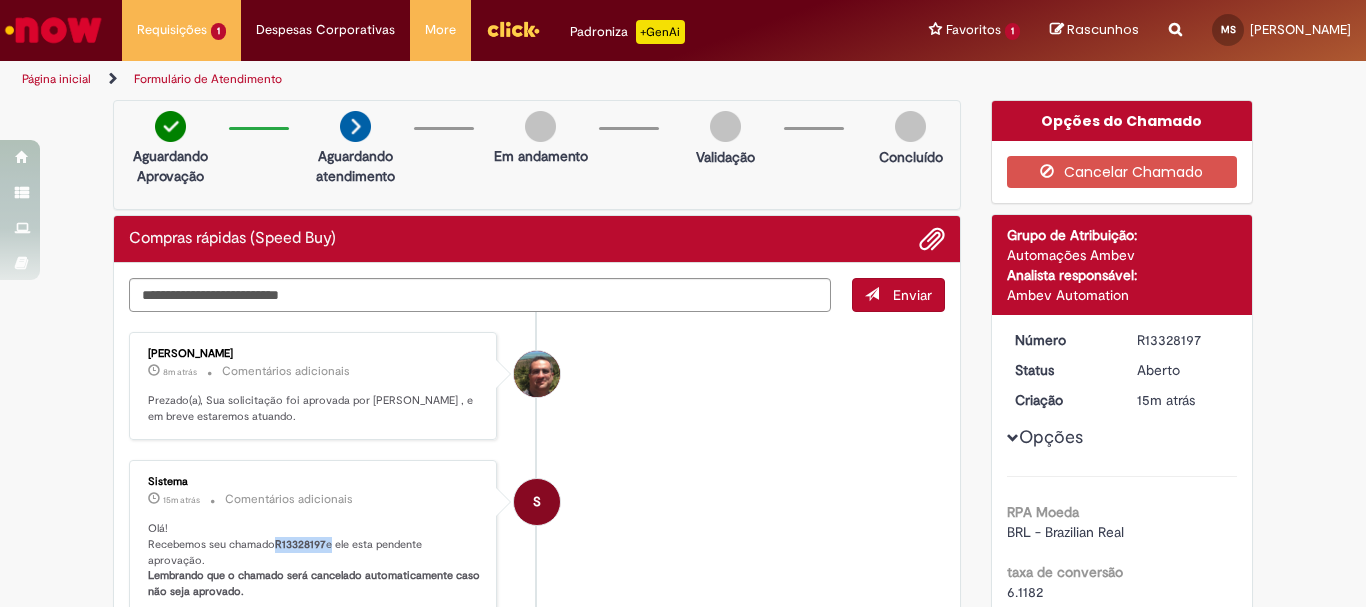 click on "R13328197" at bounding box center (300, 544) 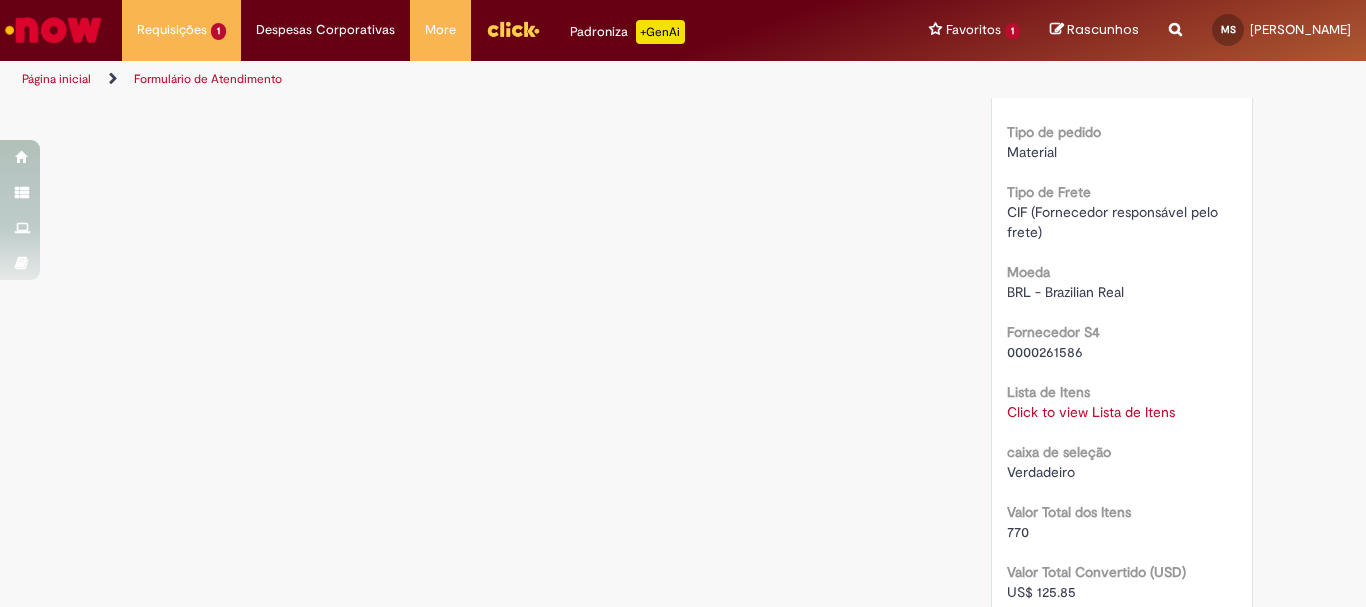 scroll, scrollTop: 1800, scrollLeft: 0, axis: vertical 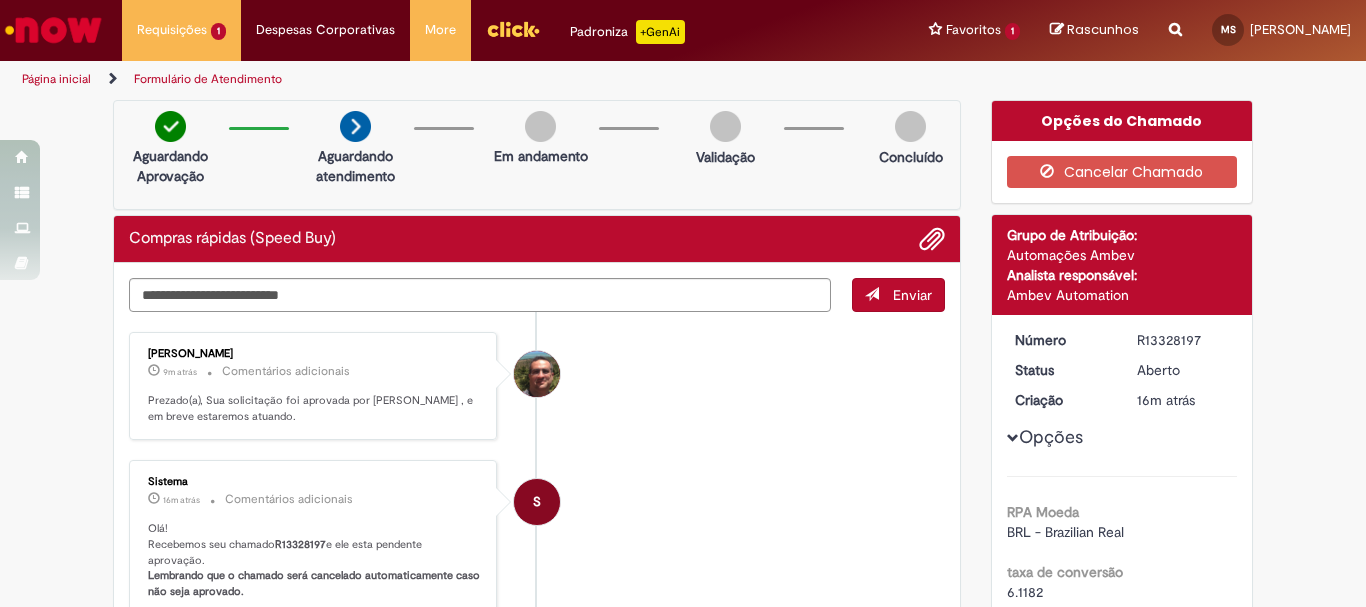 click on "[PERSON_NAME]
9m atrás 9 minutos atrás     Comentários adicionais
Prezado(a), Sua solicitação foi aprovada por [PERSON_NAME] , e em breve estaremos atuando." at bounding box center [537, 386] 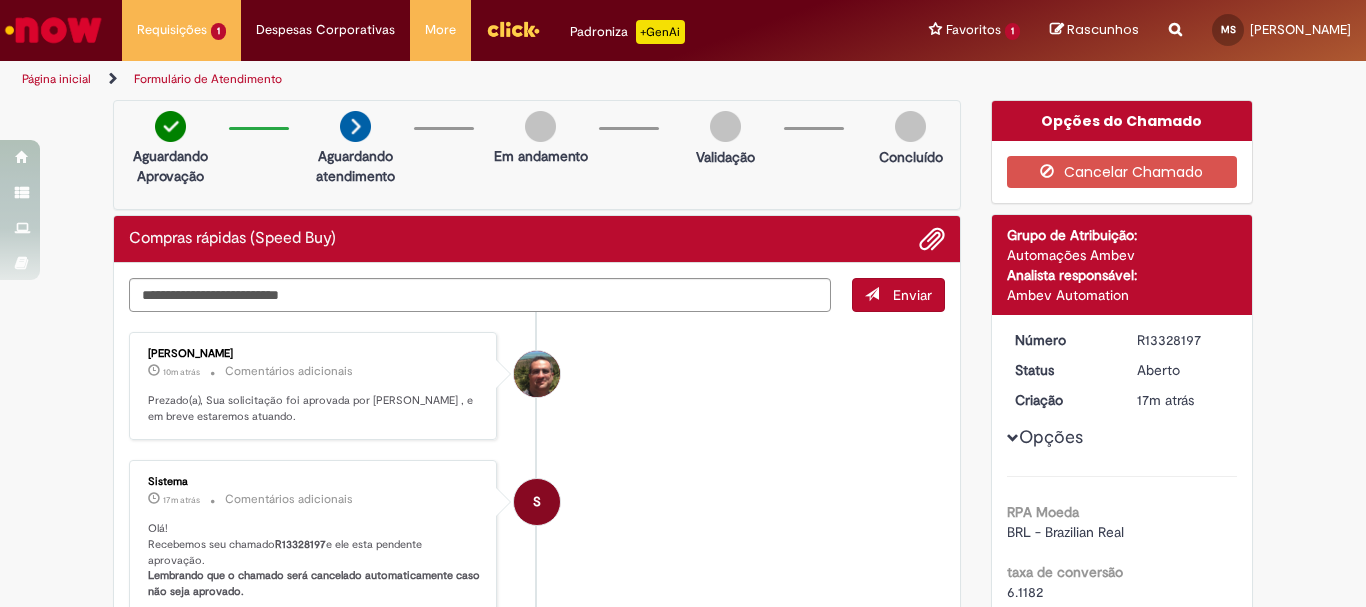 drag, startPoint x: 524, startPoint y: 455, endPoint x: 536, endPoint y: 453, distance: 12.165525 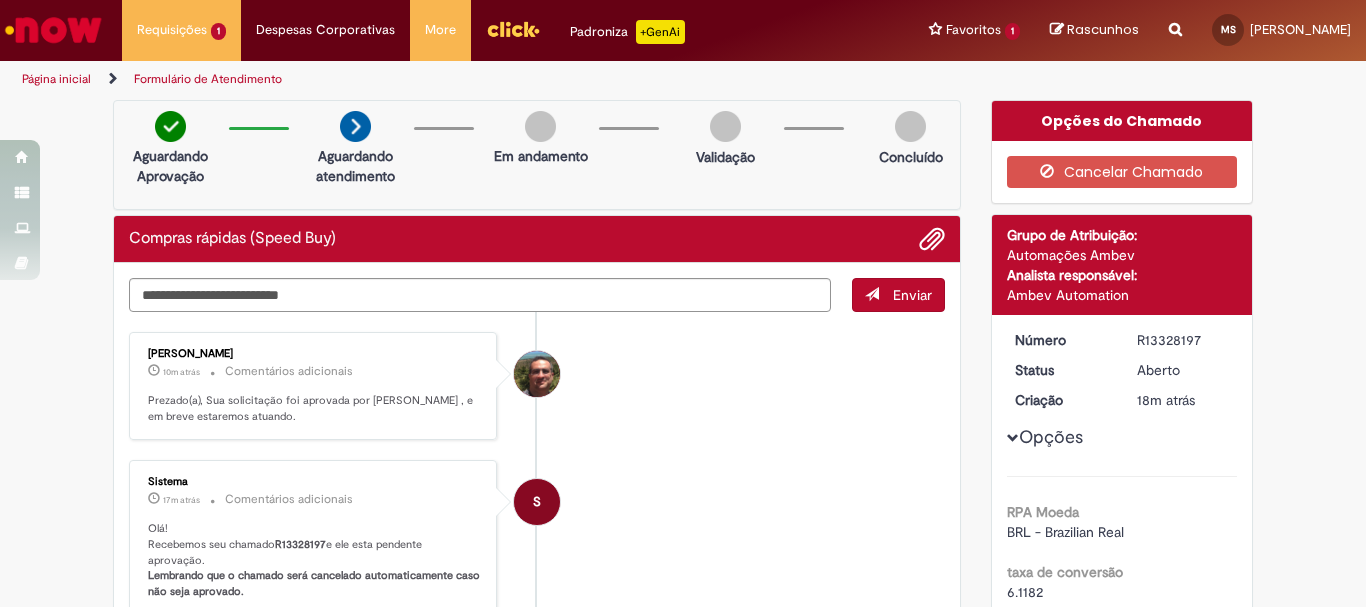 click on "Página inicial" at bounding box center (56, 79) 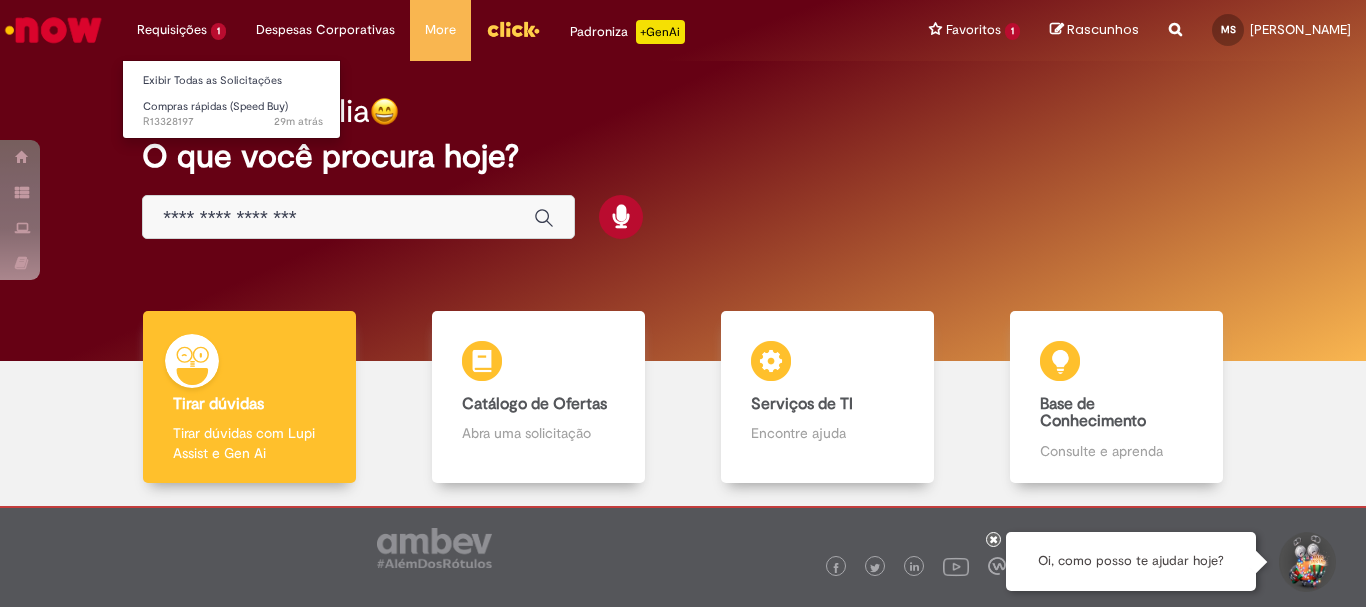 click on "Requisições   1
Exibir Todas as Solicitações
Compras rápidas (Speed Buy)
29m atrás 29 minutos atrás  R13328197" at bounding box center (181, 30) 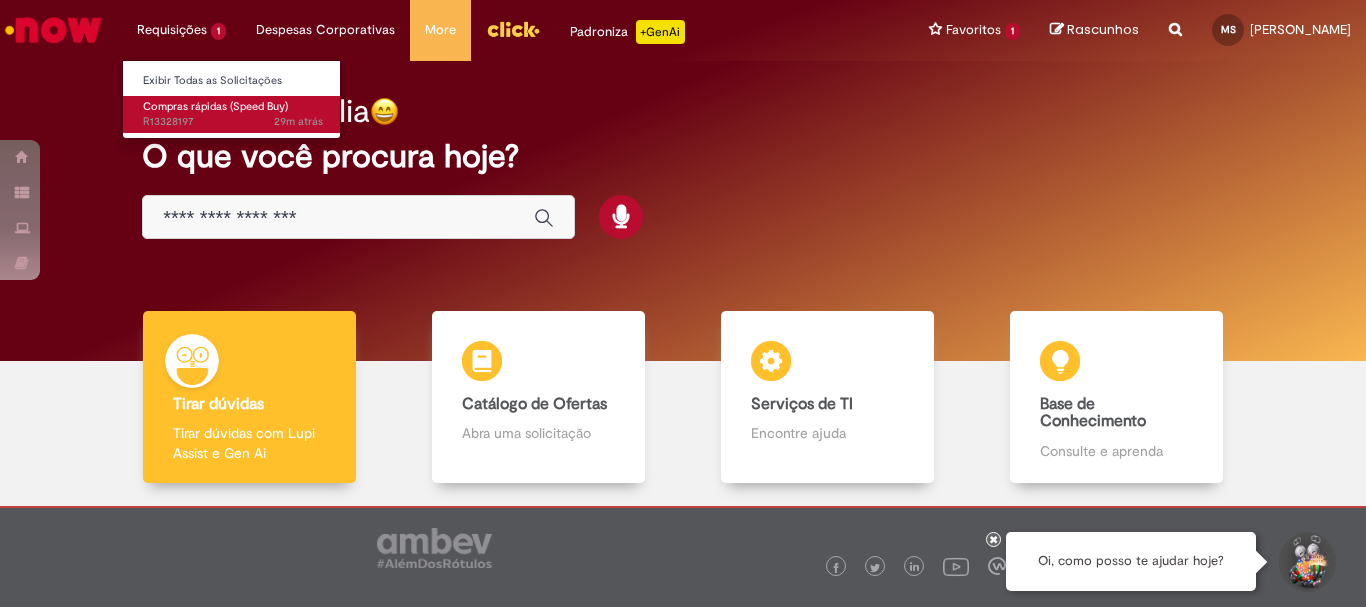 click on "Compras rápidas (Speed Buy)" at bounding box center [215, 106] 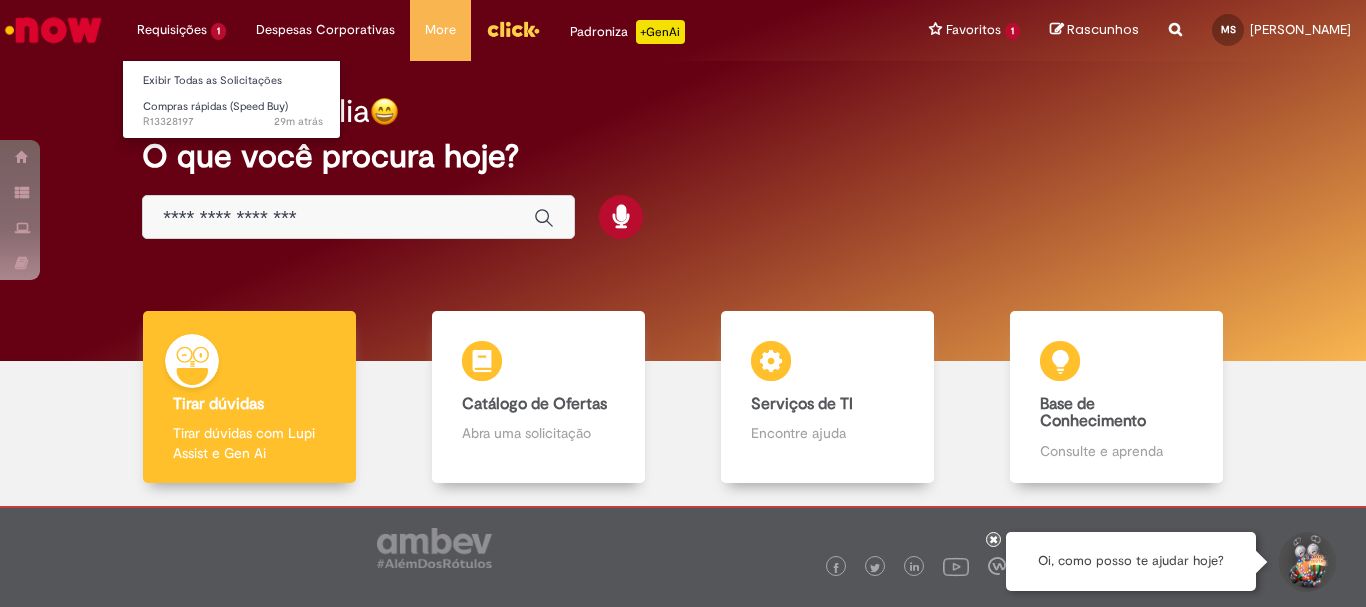 click on "Requisições   1
Exibir Todas as Solicitações
Compras rápidas (Speed Buy)
29m atrás 29 minutos atrás  R13328197" at bounding box center [181, 30] 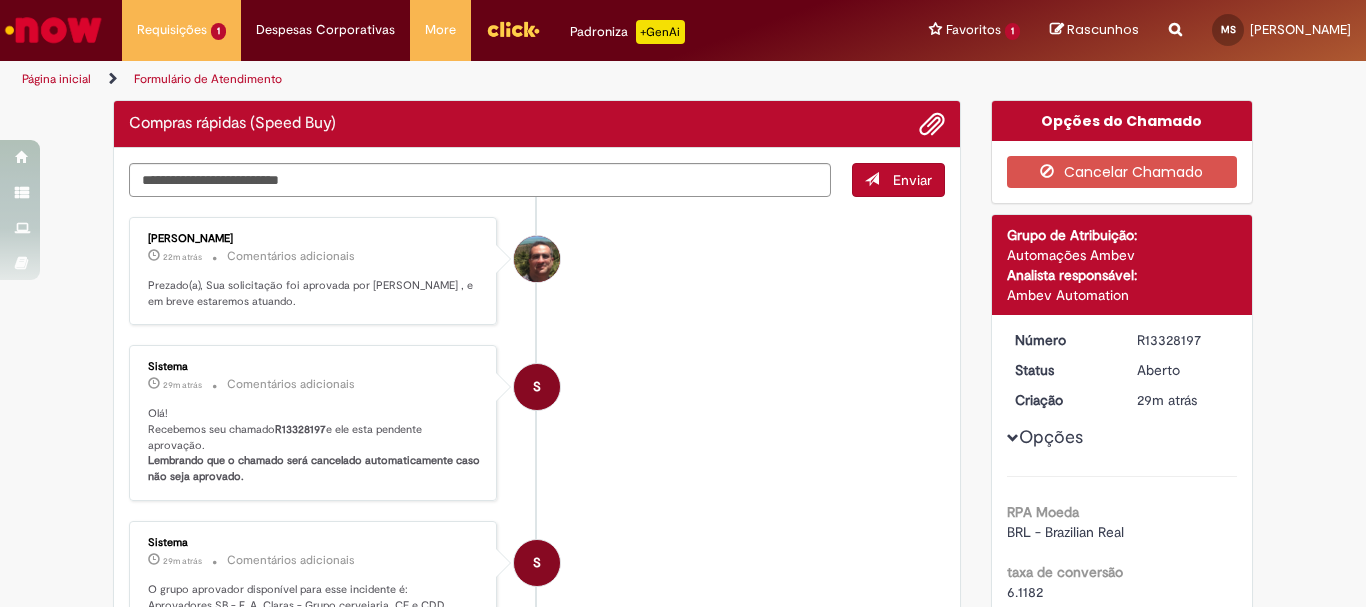 click on "[PERSON_NAME]
22m atrás 22 minutos atrás     Comentários adicionais
Prezado(a), Sua solicitação foi aprovada por [PERSON_NAME] , e em breve estaremos atuando.
S
Sistema
29m atrás 29 minutos atrás     Comentários adicionais
Olá!  Recebemos seu chamado  R13328197  e ele esta pendente aprovação.  Lembrando que o chamado será cancelado automaticamente caso não seja aprovado.
S" at bounding box center [537, 578] 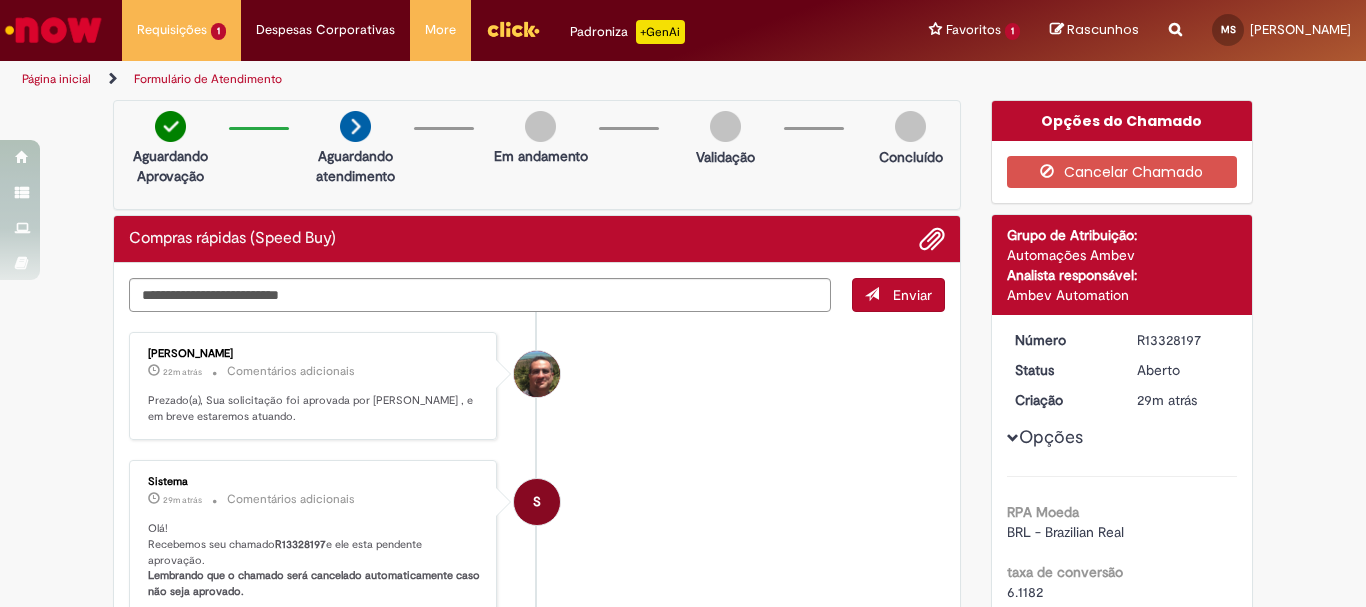 click on "[PERSON_NAME]
22m atrás 22 minutos atrás     Comentários adicionais
Prezado(a), Sua solicitação foi aprovada por [PERSON_NAME] , e em breve estaremos atuando." at bounding box center [537, 386] 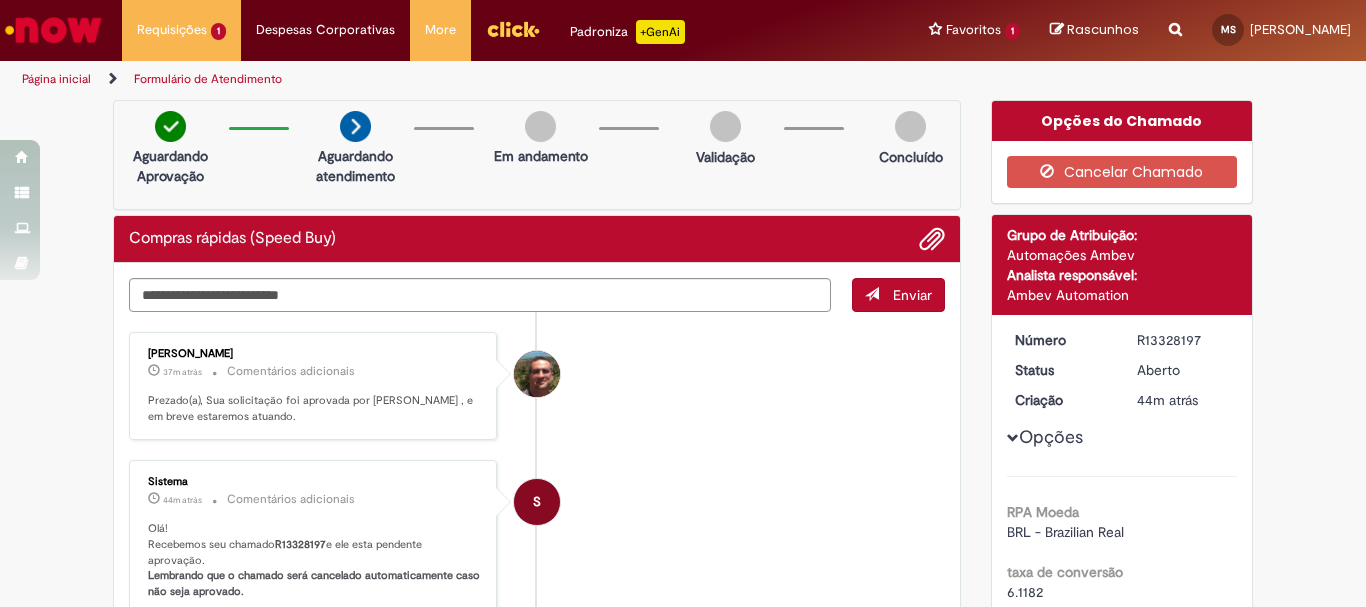 click on "[PERSON_NAME]
37m atrás 37 minutos atrás     Comentários adicionais
Prezado(a), Sua solicitação foi aprovada por [PERSON_NAME] , e em breve estaremos atuando.
S
Sistema
44m atrás 44 minutos atrás     Comentários adicionais
Olá!  Recebemos seu chamado  R13328197  e ele esta pendente aprovação.  Lembrando que o chamado será cancelado automaticamente caso não seja aprovado.
S" at bounding box center (537, 693) 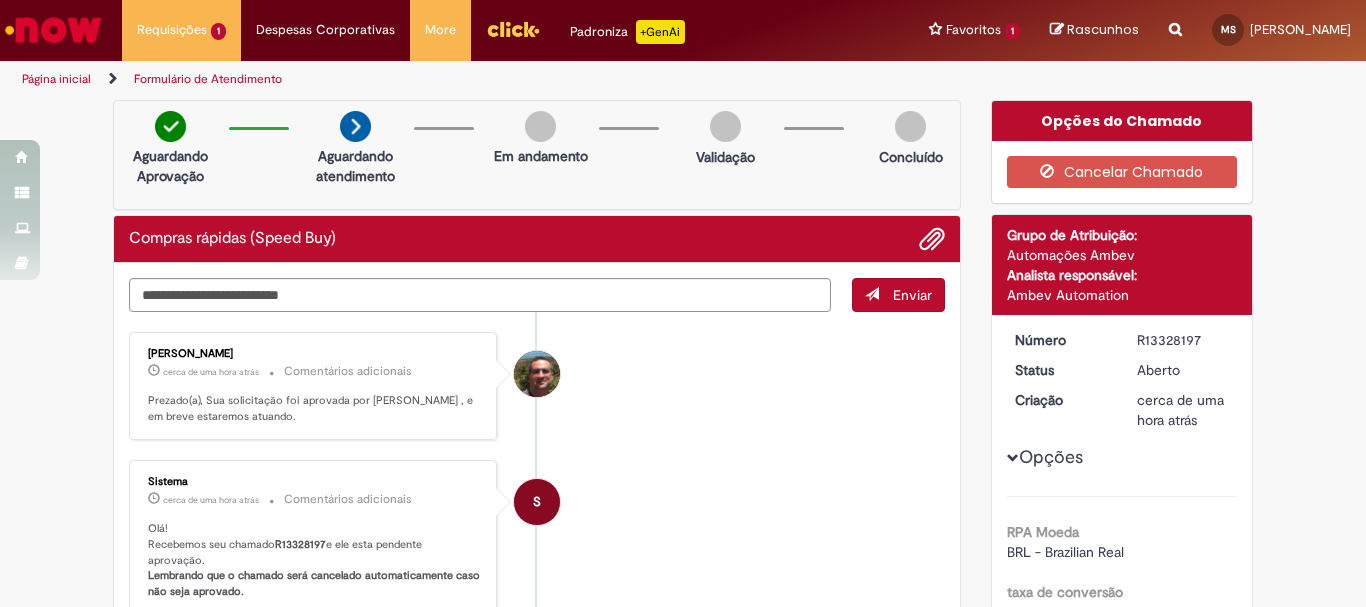 click on "S
Sistema
cerca de uma hora atrás cerca de uma hora atrás     Comentários adicionais
Olá!  Recebemos seu chamado  R13328197  e ele esta pendente aprovação.  Lembrando que o chamado será cancelado automaticamente caso não seja aprovado." at bounding box center (537, 538) 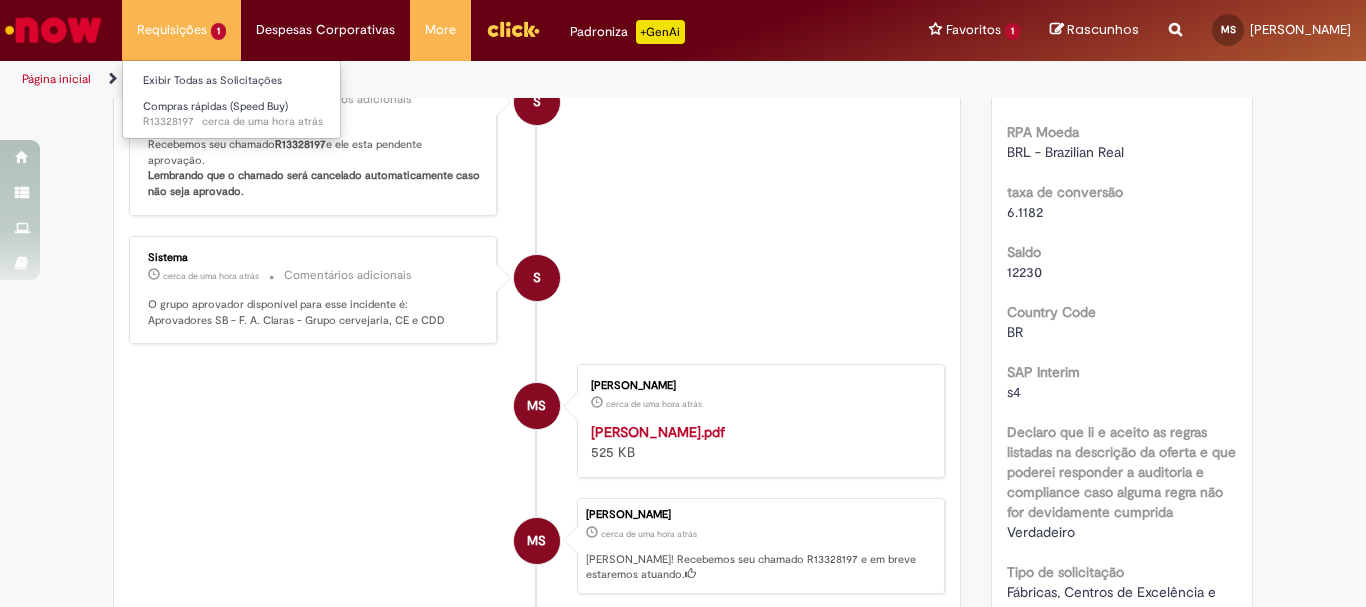 scroll, scrollTop: 0, scrollLeft: 0, axis: both 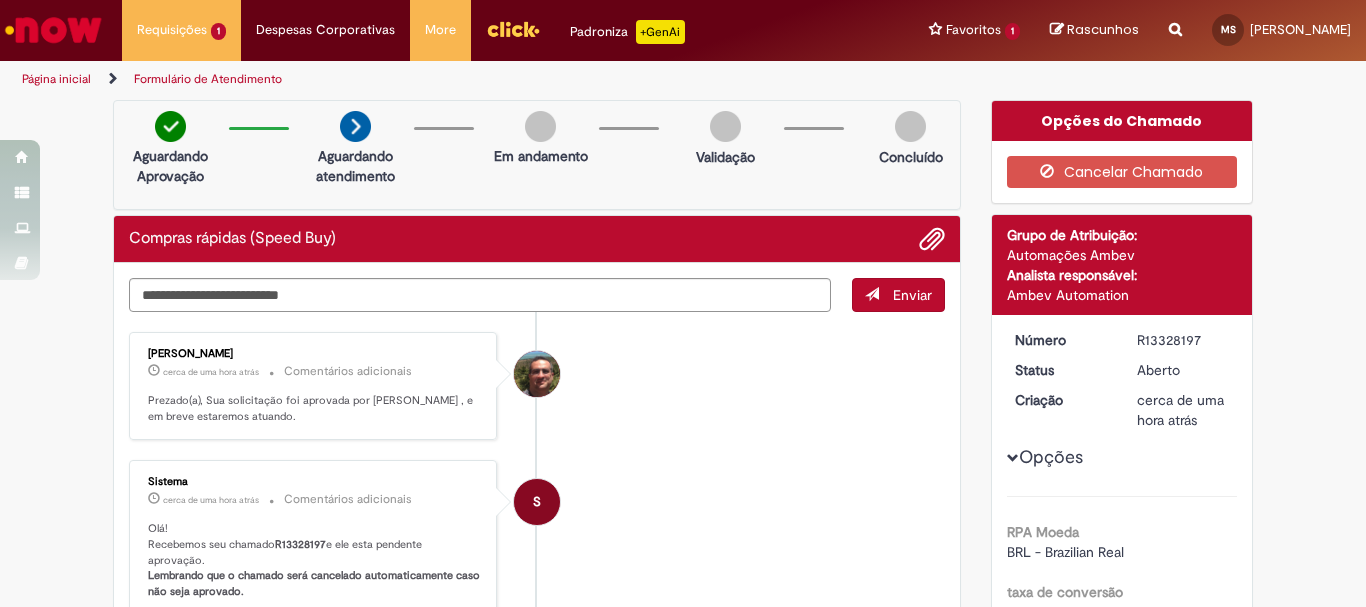 click on "R13328197" at bounding box center (300, 544) 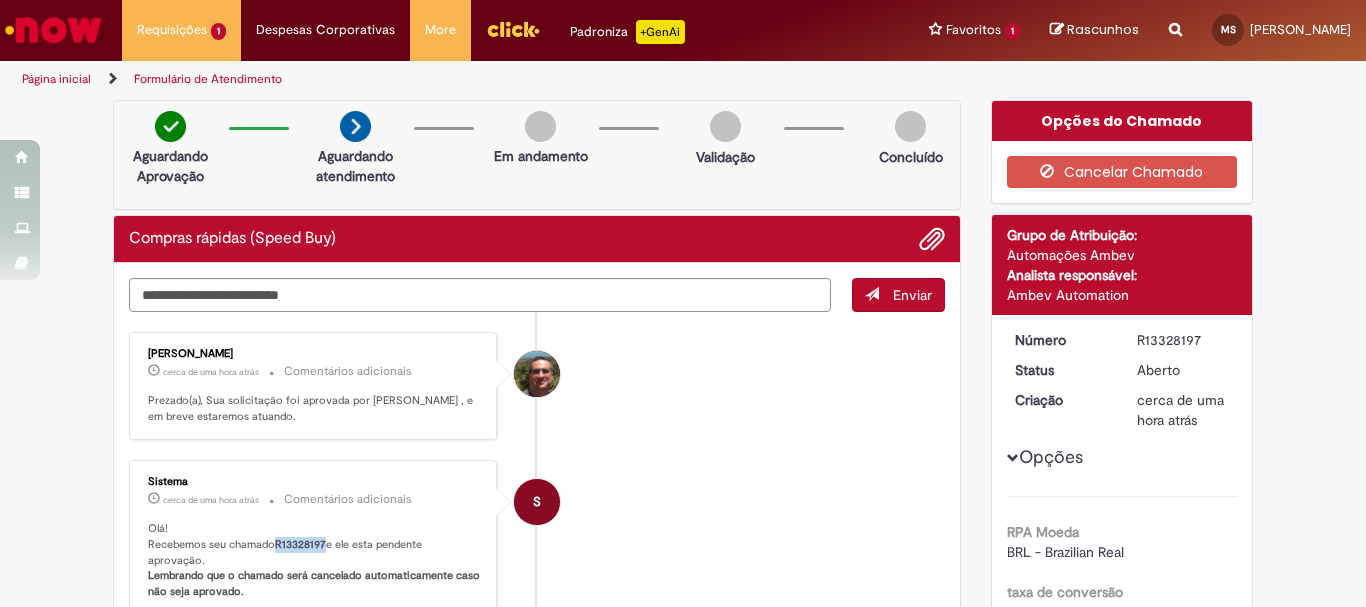 click on "R13328197" at bounding box center [300, 544] 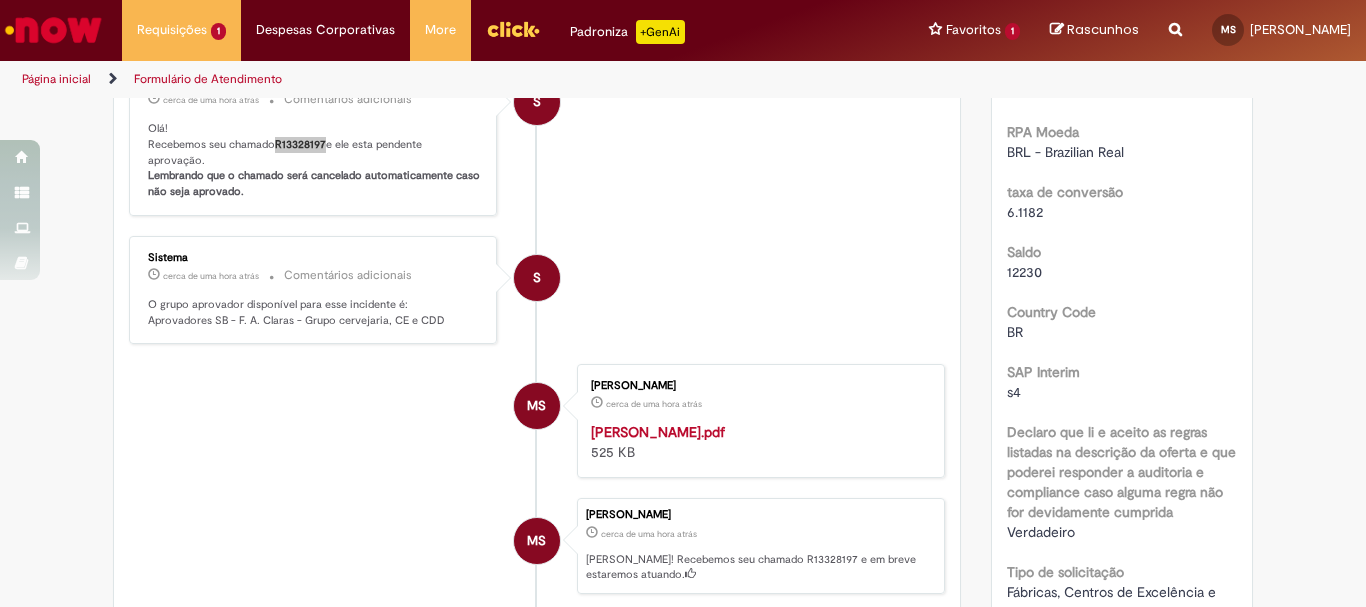 scroll, scrollTop: 0, scrollLeft: 0, axis: both 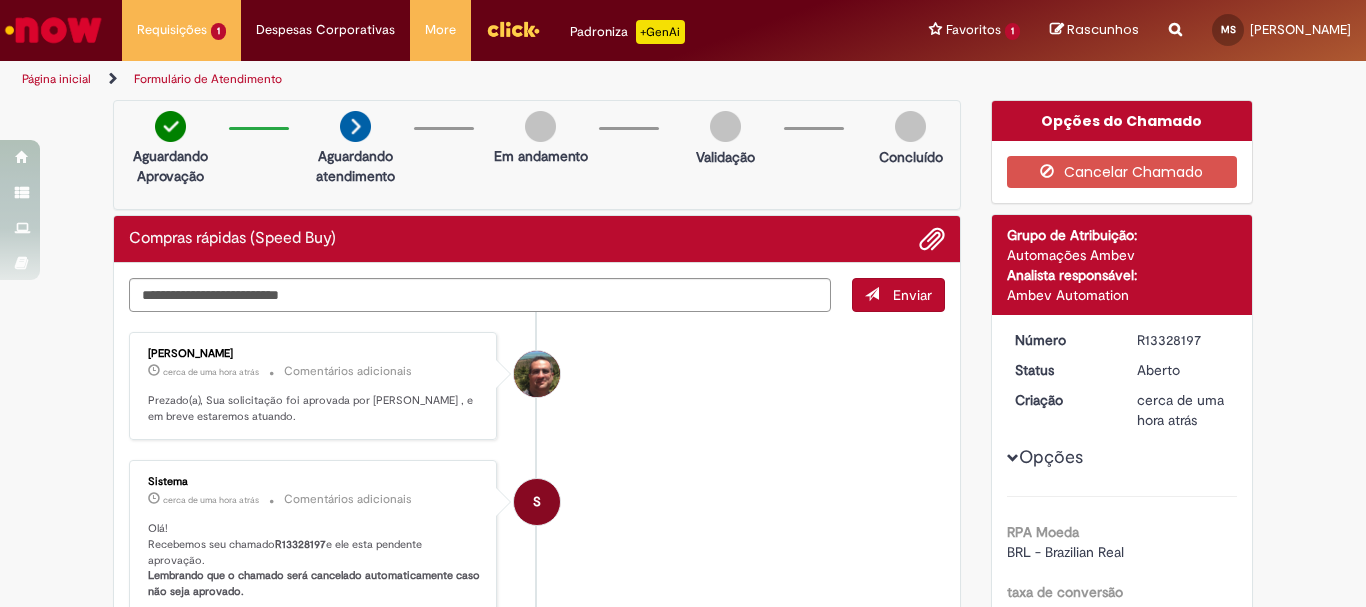 click on "S
Sistema
cerca de uma hora atrás cerca de uma hora atrás     Comentários adicionais
Olá!  Recebemos seu chamado  R13328197  e ele esta pendente aprovação.  Lembrando que o chamado será cancelado automaticamente caso não seja aprovado." at bounding box center (537, 538) 